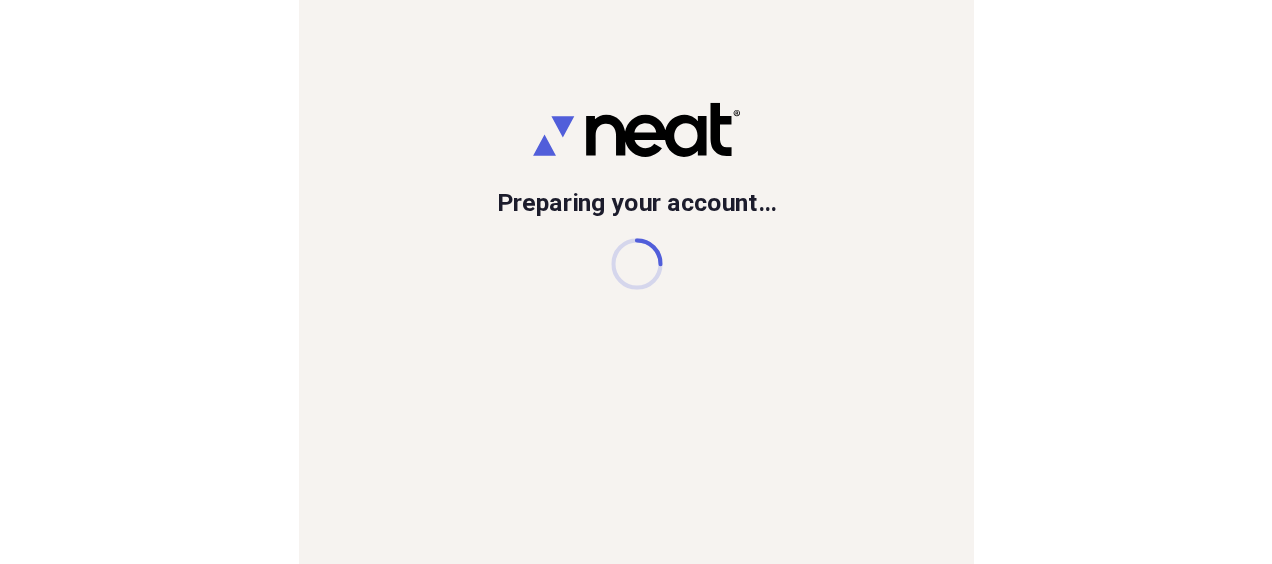scroll, scrollTop: 0, scrollLeft: 0, axis: both 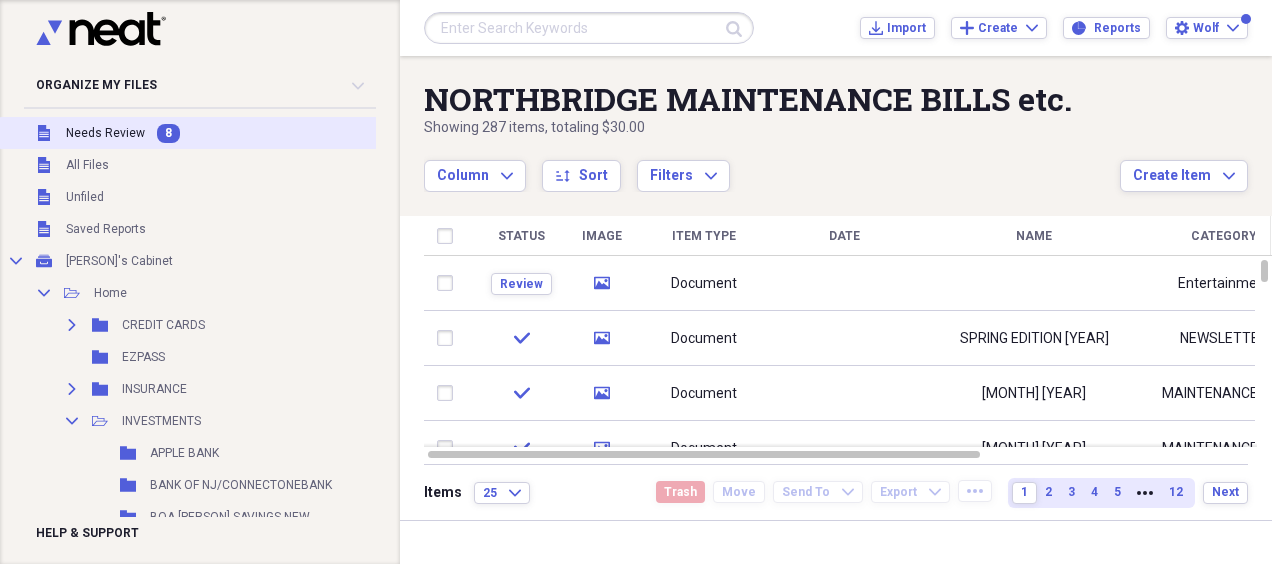 click on "Needs Review" at bounding box center (105, 133) 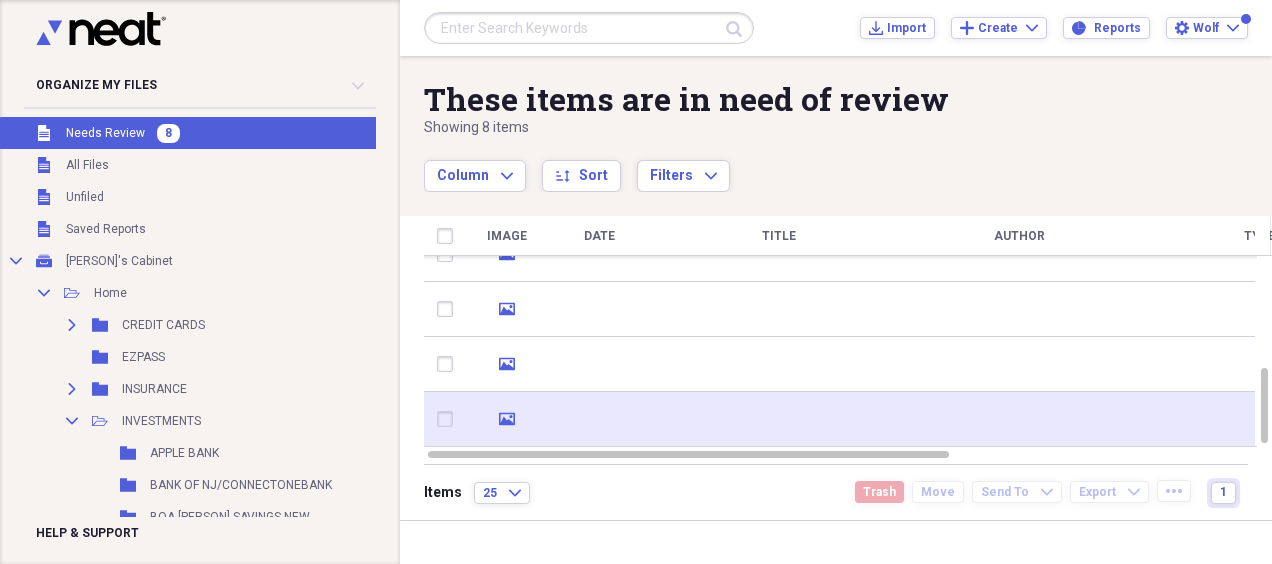 click at bounding box center (599, 419) 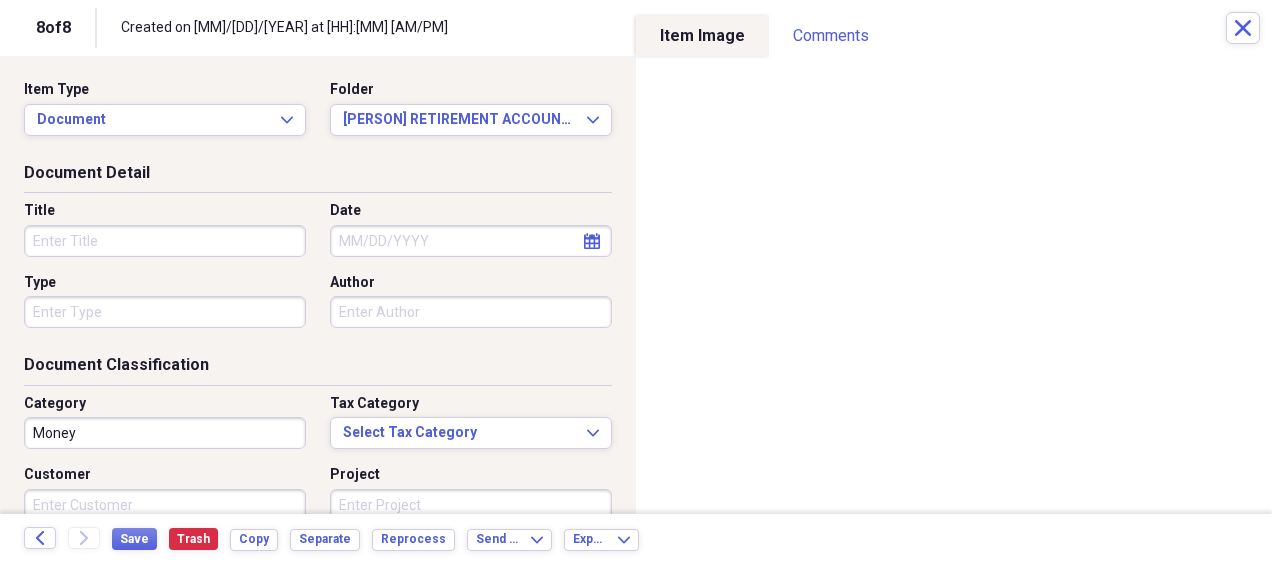 click on "Title" at bounding box center (165, 241) 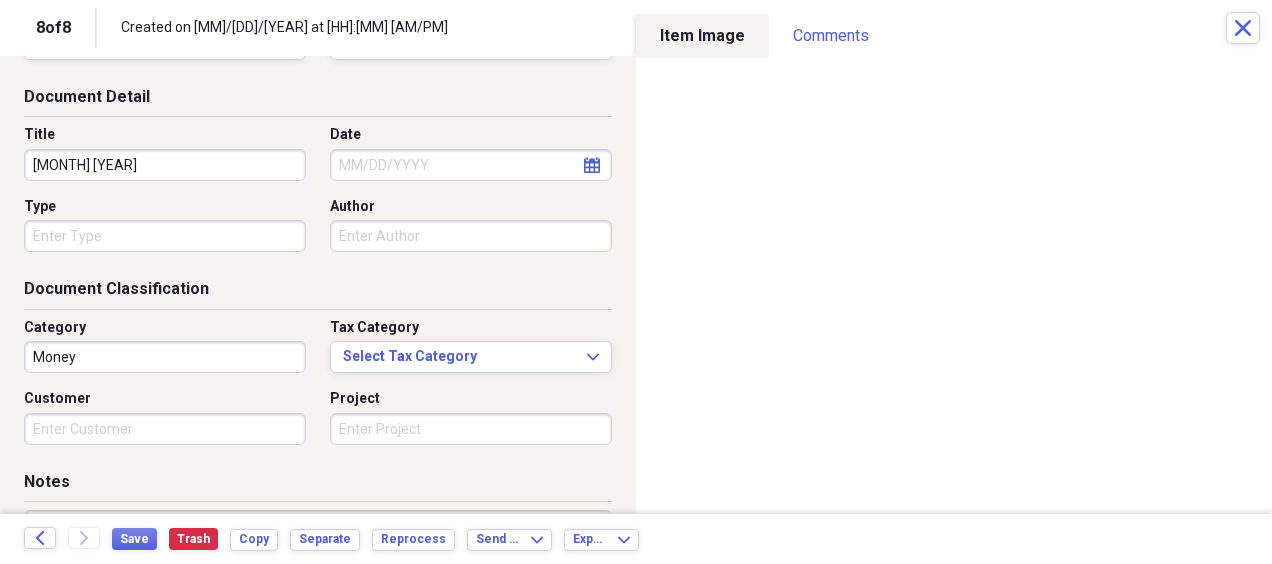 scroll, scrollTop: 200, scrollLeft: 0, axis: vertical 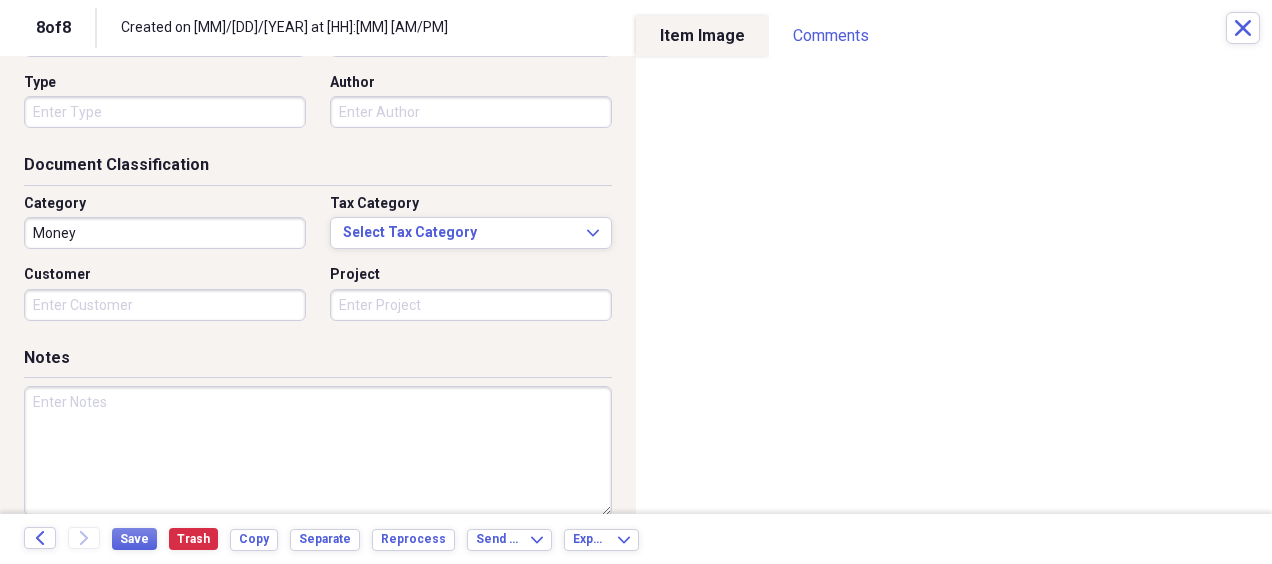 type on "[MONTH] [YEAR]" 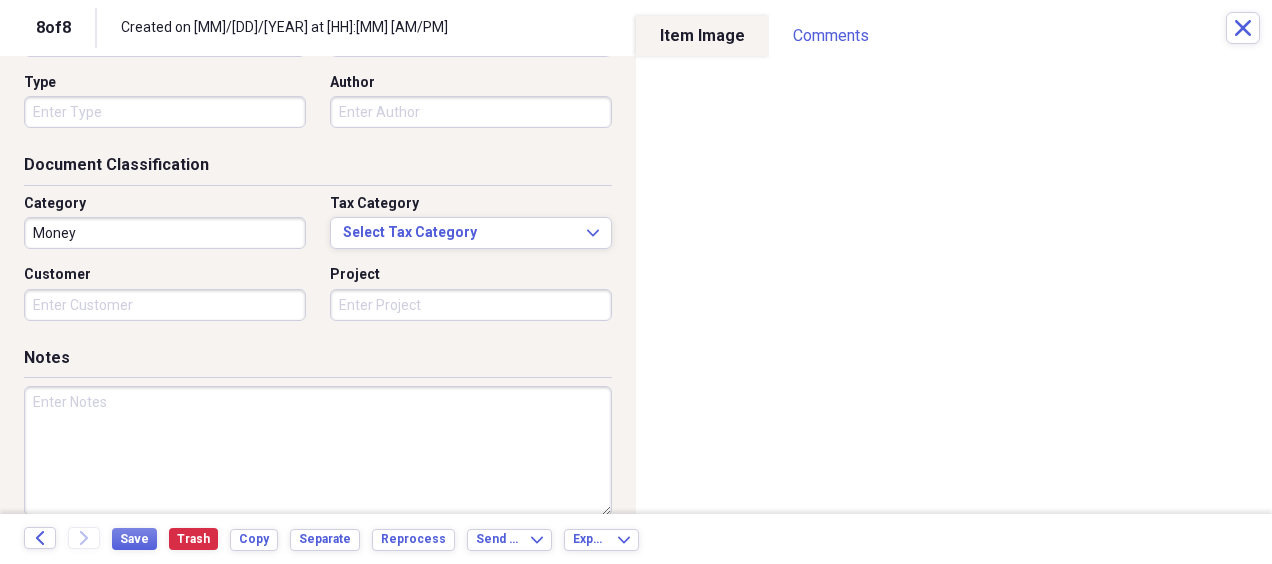 paste on "[MONTH] [YEAR]" 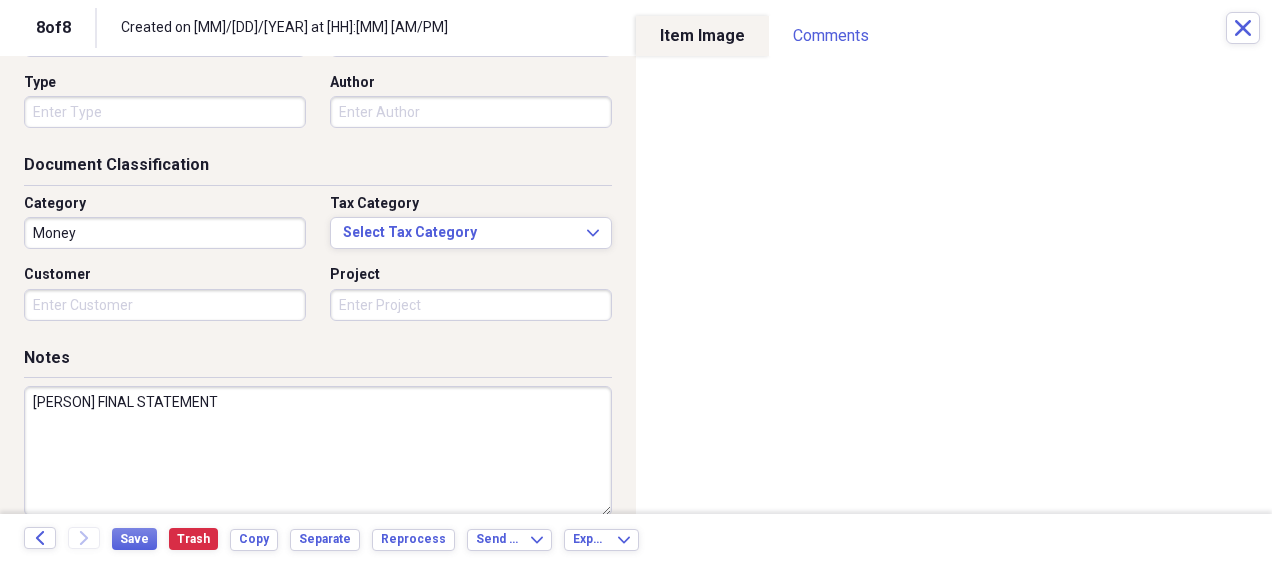 type on "[PERSON] FINAL STATEMENT" 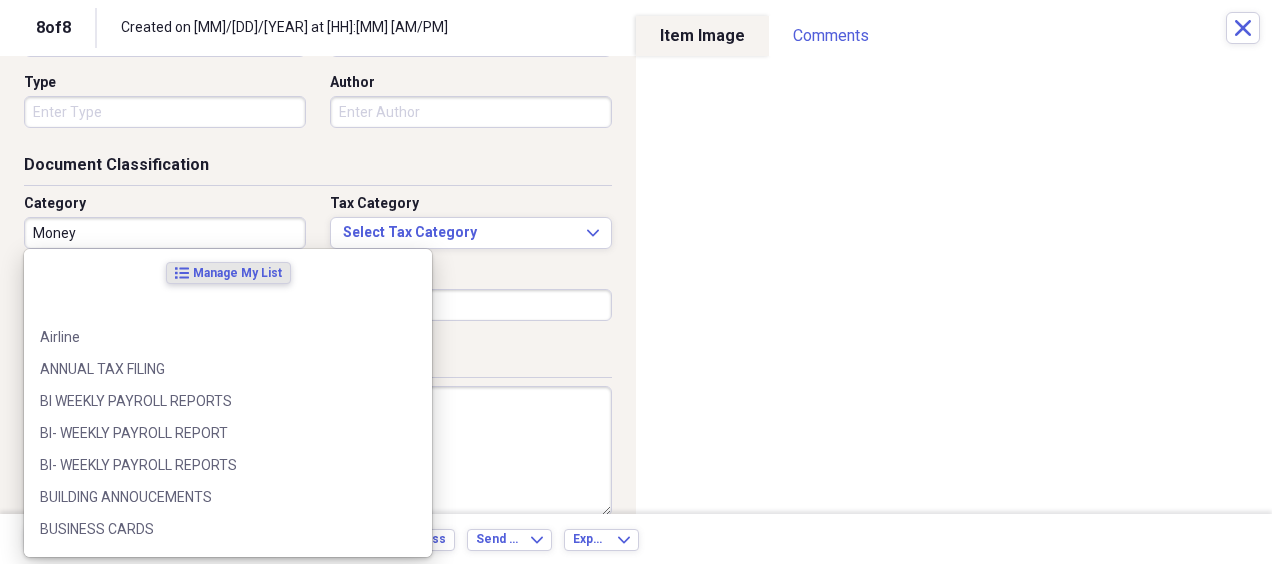 click on "Money" at bounding box center [165, 233] 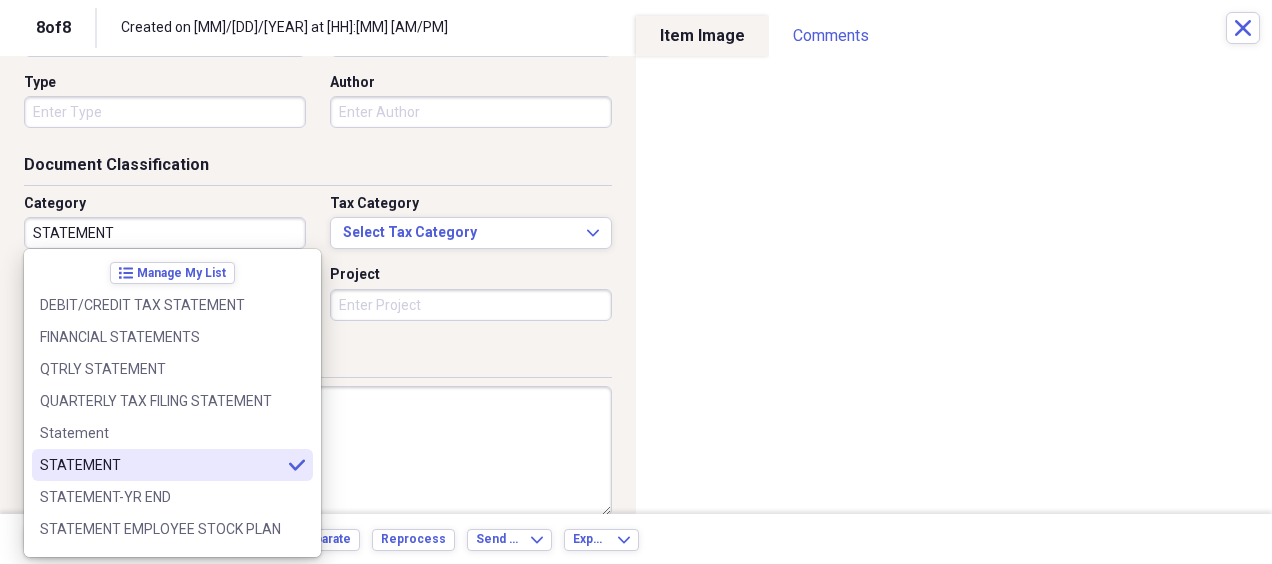 type on "STATEMENT" 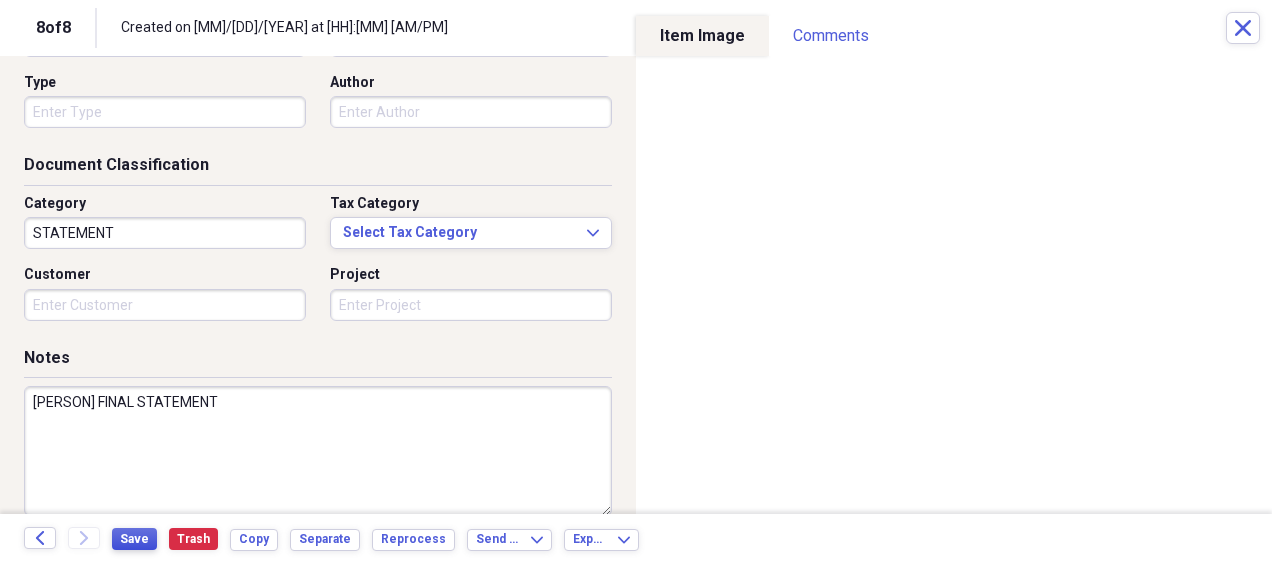 click on "Save" at bounding box center [134, 539] 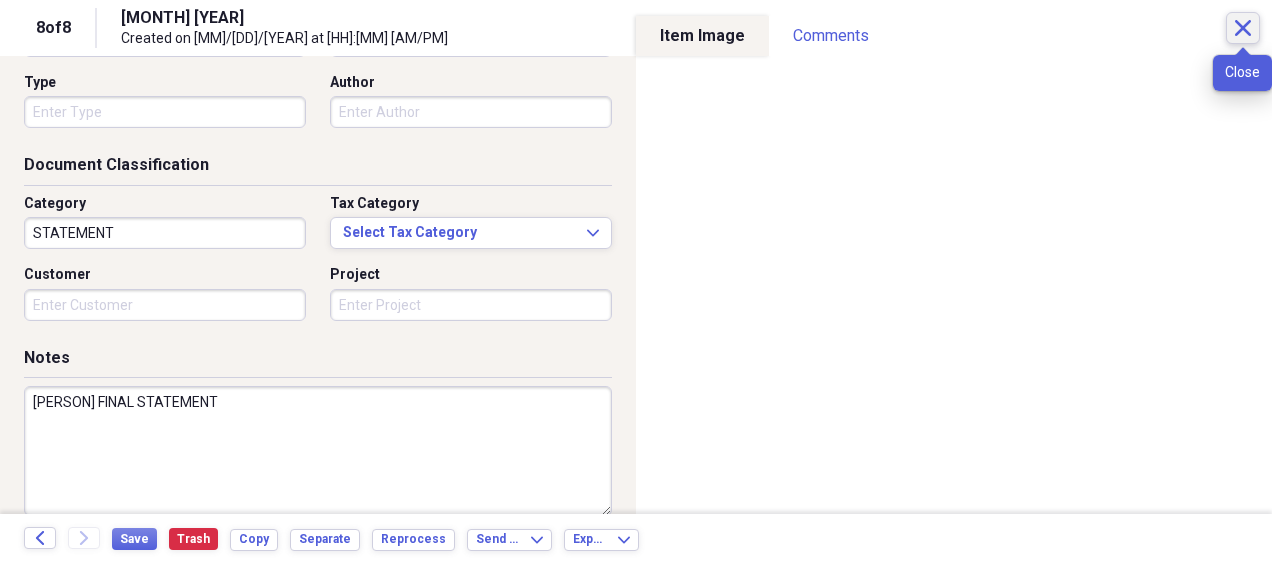click on "Close" 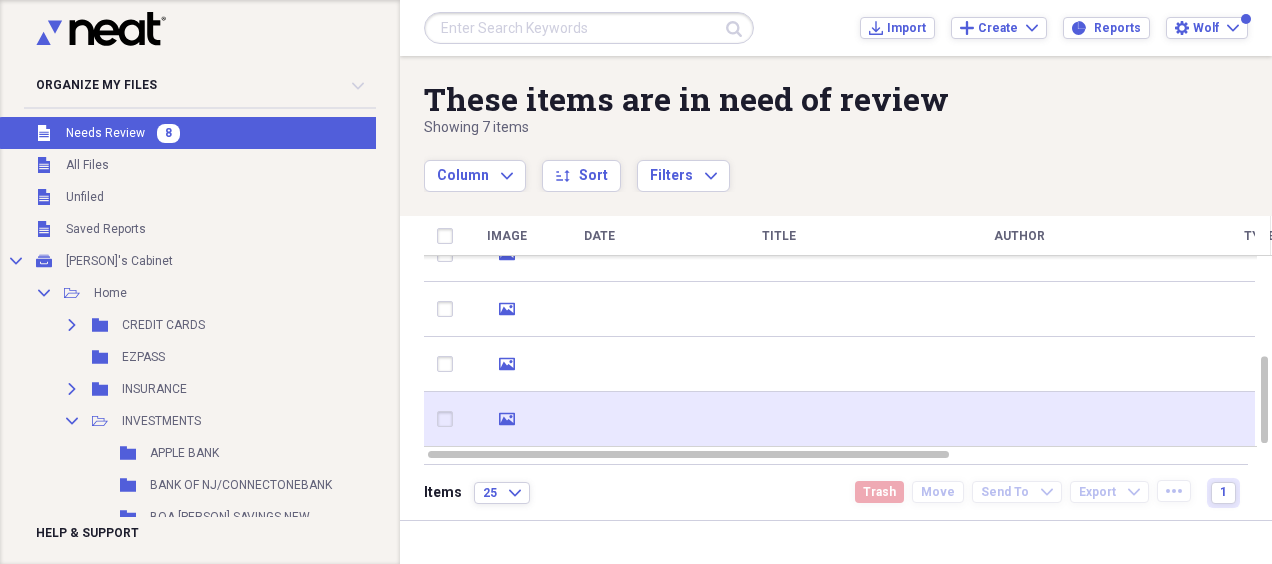 click at bounding box center [599, 419] 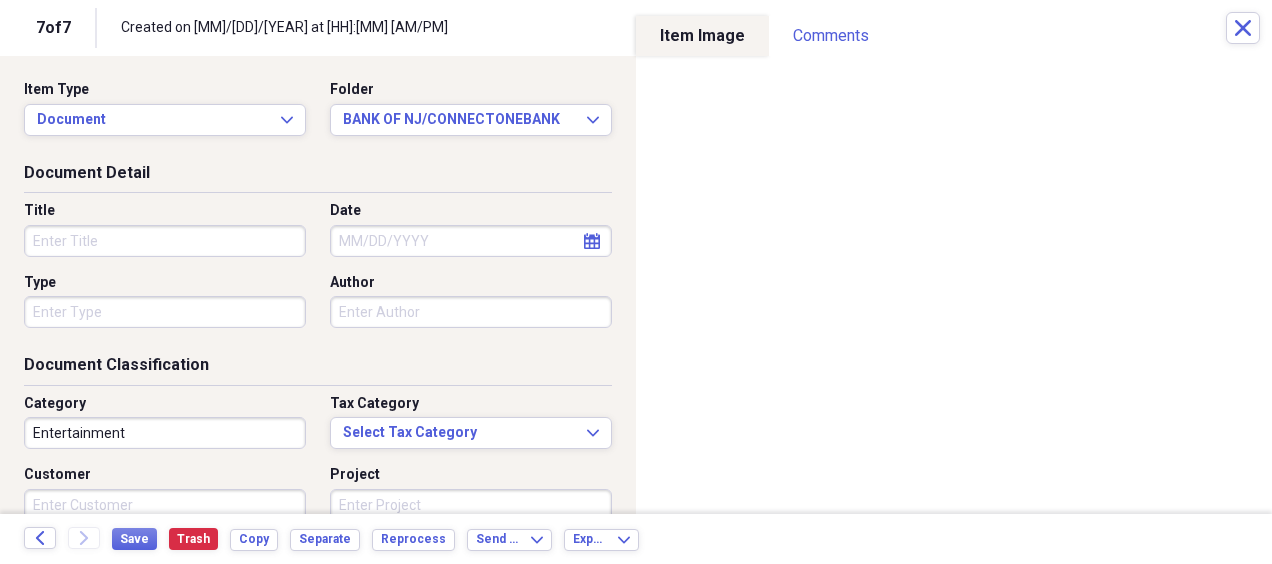 click on "Title" at bounding box center [165, 241] 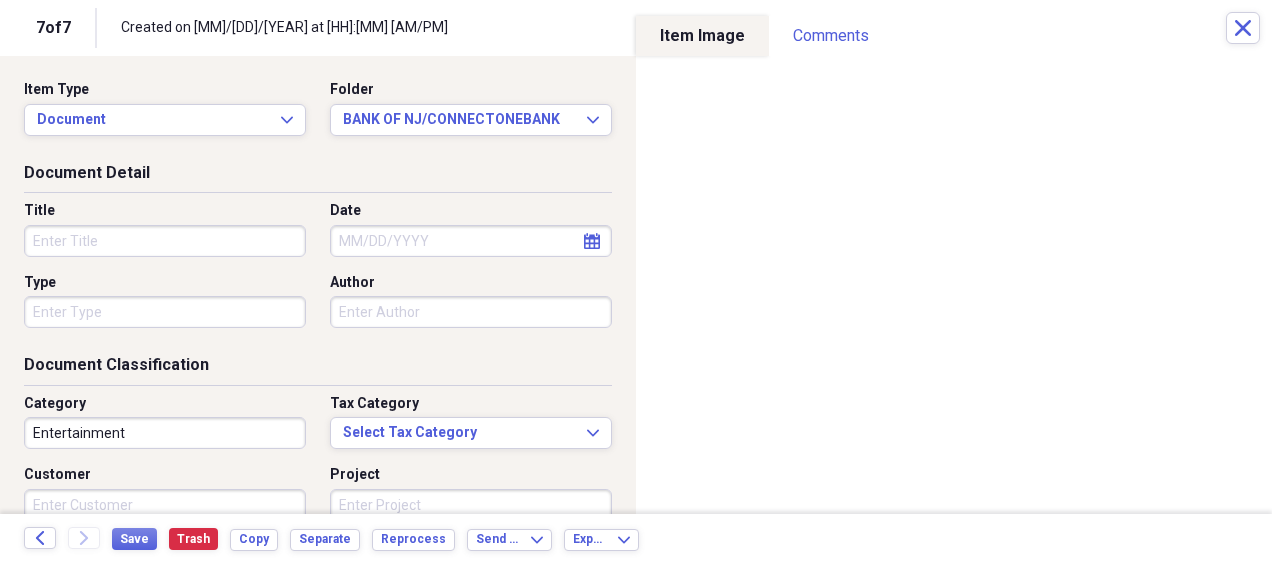 paste on "[MONTH] [YEAR]" 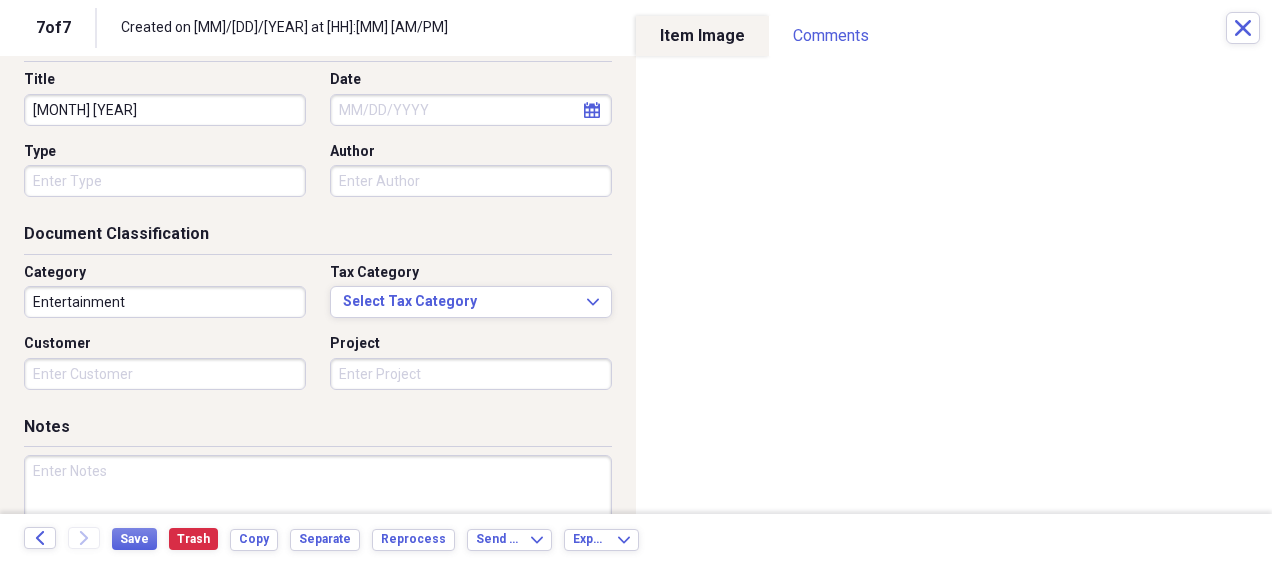 scroll, scrollTop: 278, scrollLeft: 0, axis: vertical 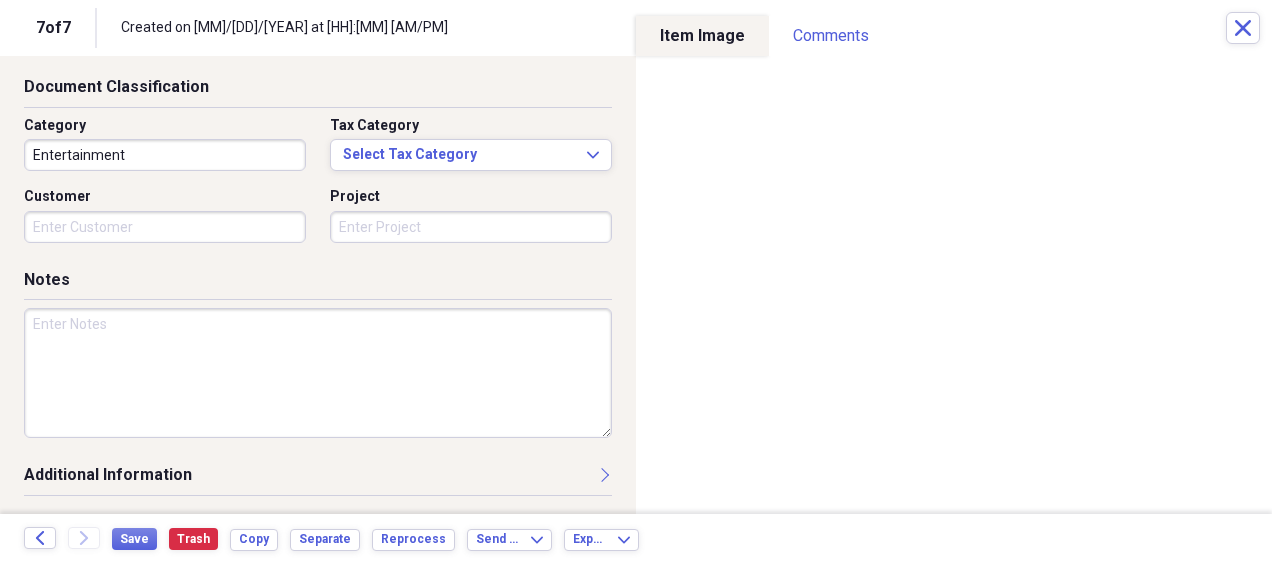 type on "[MONTH] [YEAR]" 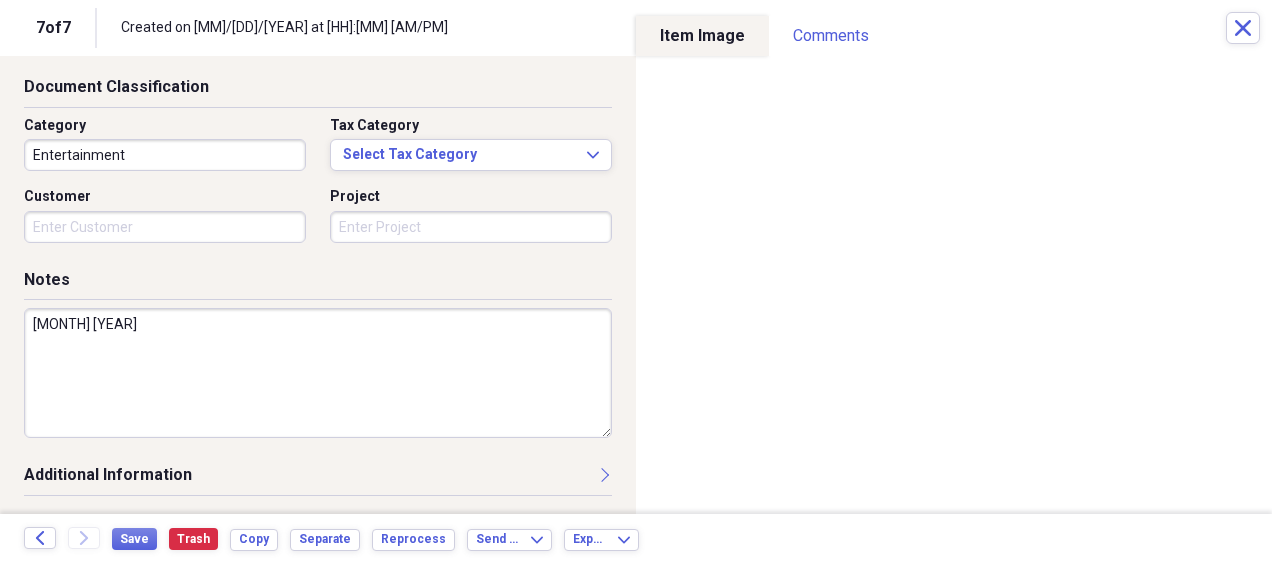 type on "[MONTH] [YEAR]" 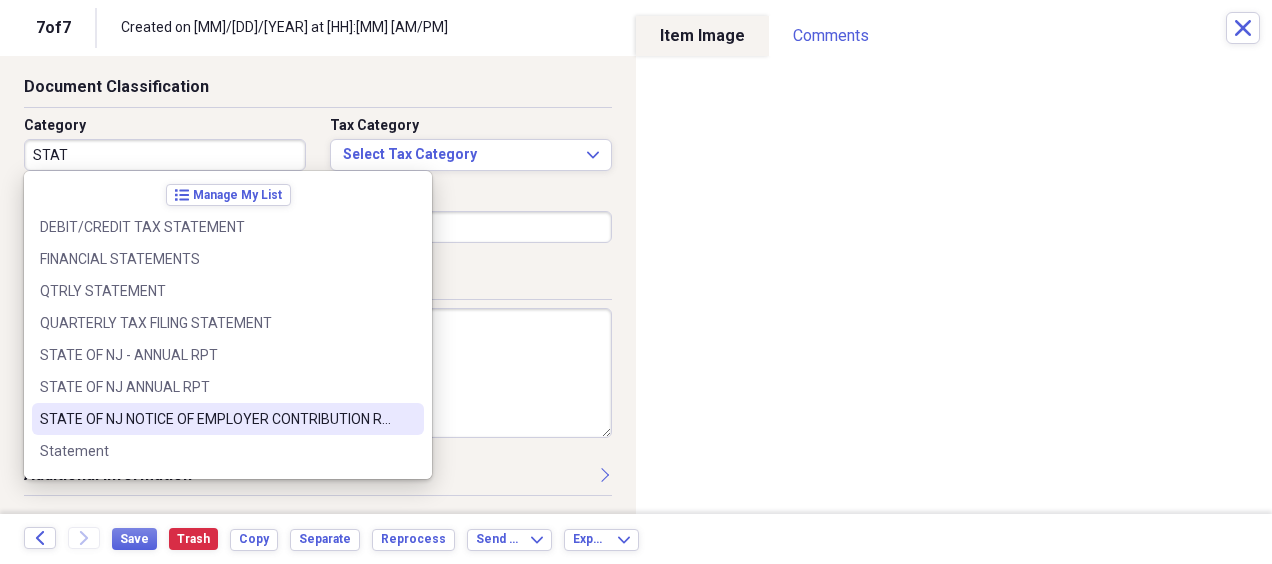 scroll, scrollTop: 100, scrollLeft: 0, axis: vertical 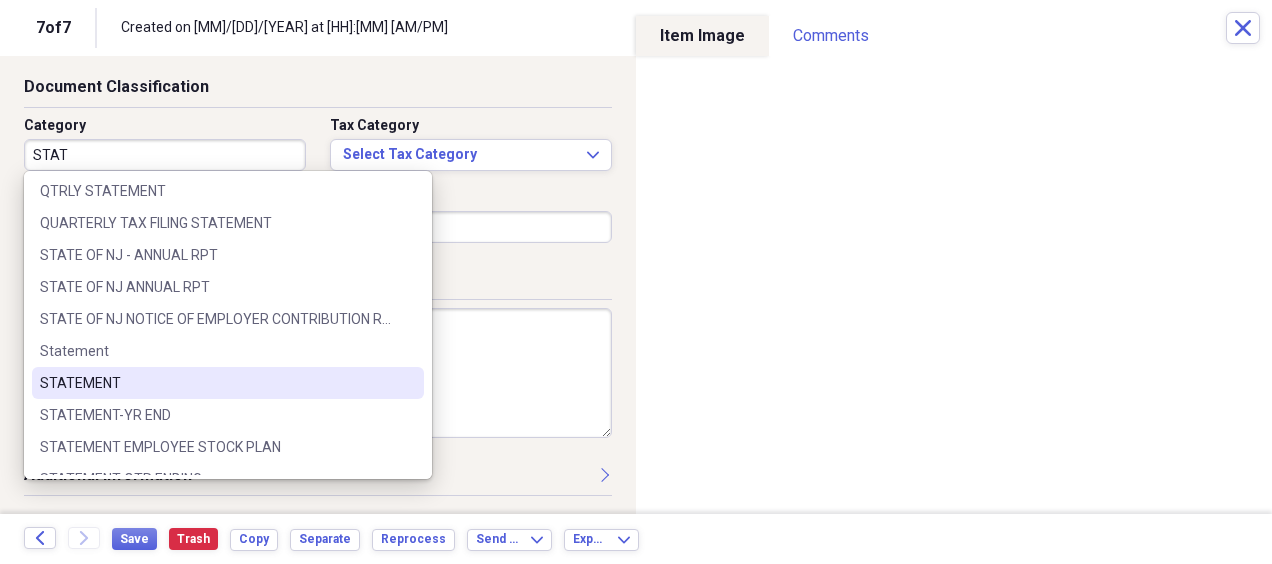click on "STATEMENT" at bounding box center [216, 383] 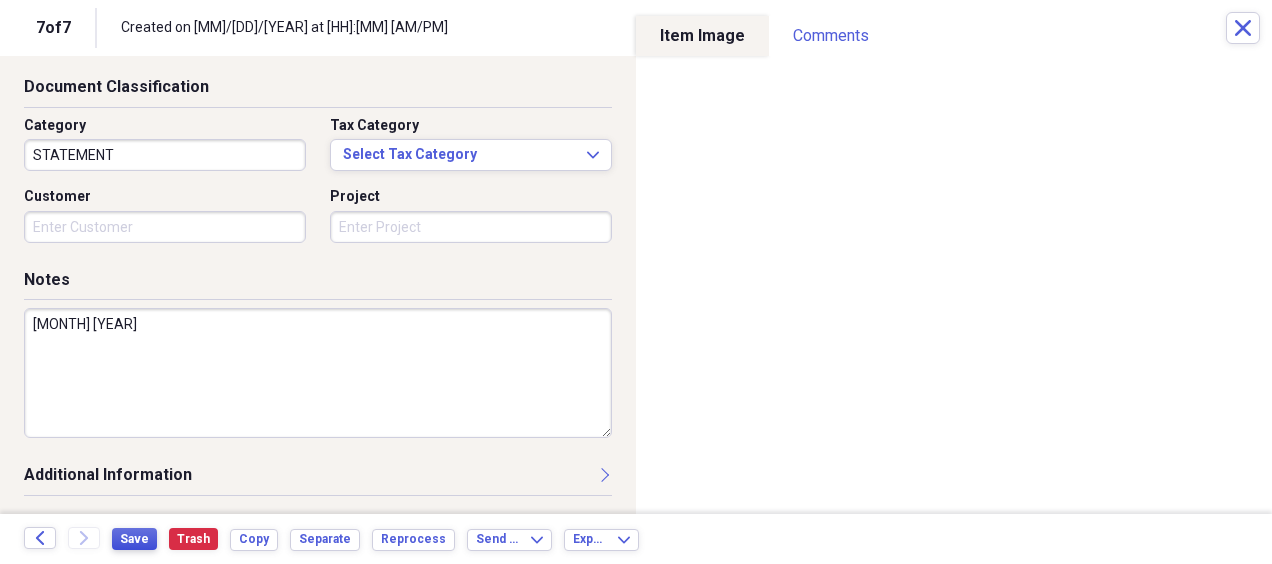 click on "Save" at bounding box center [134, 539] 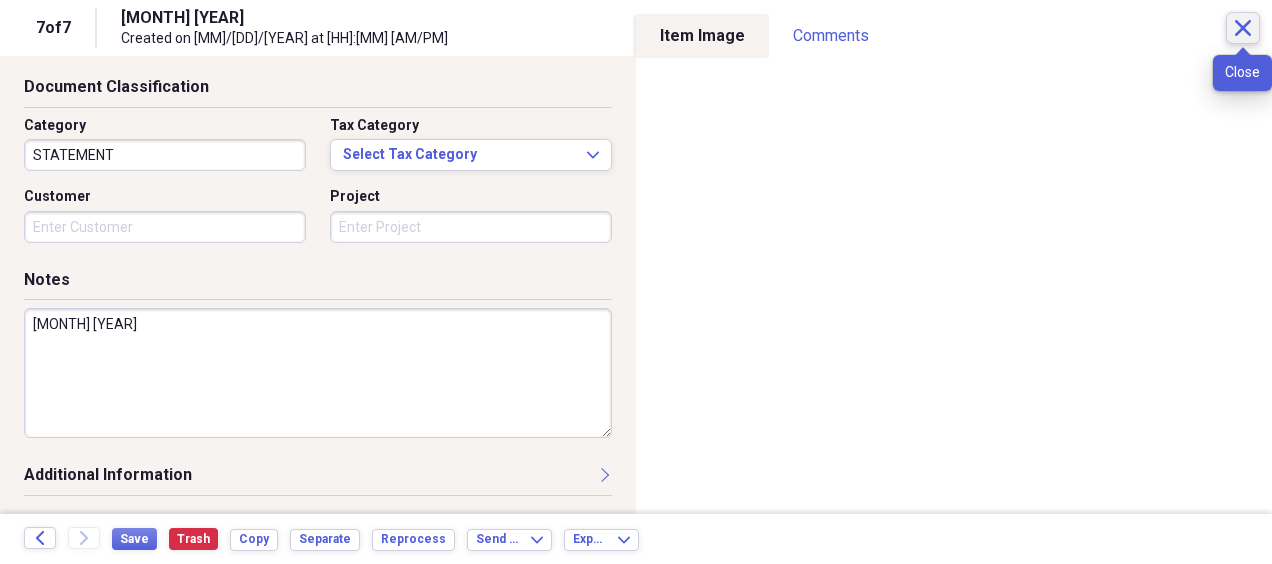 click on "Close" at bounding box center [1243, 28] 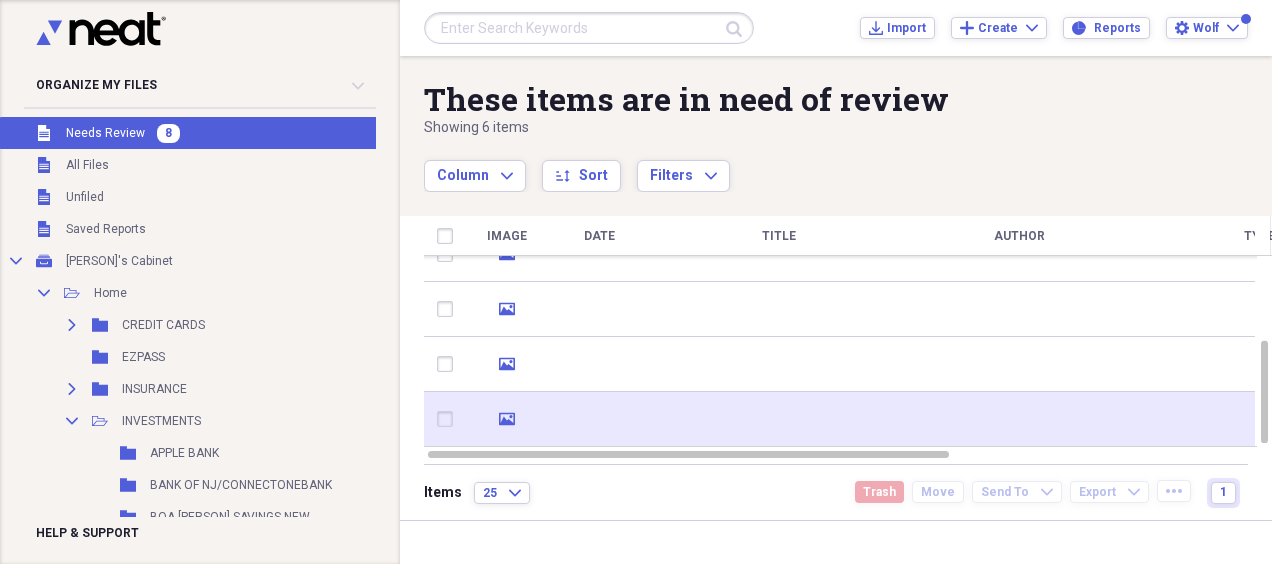 click at bounding box center (599, 419) 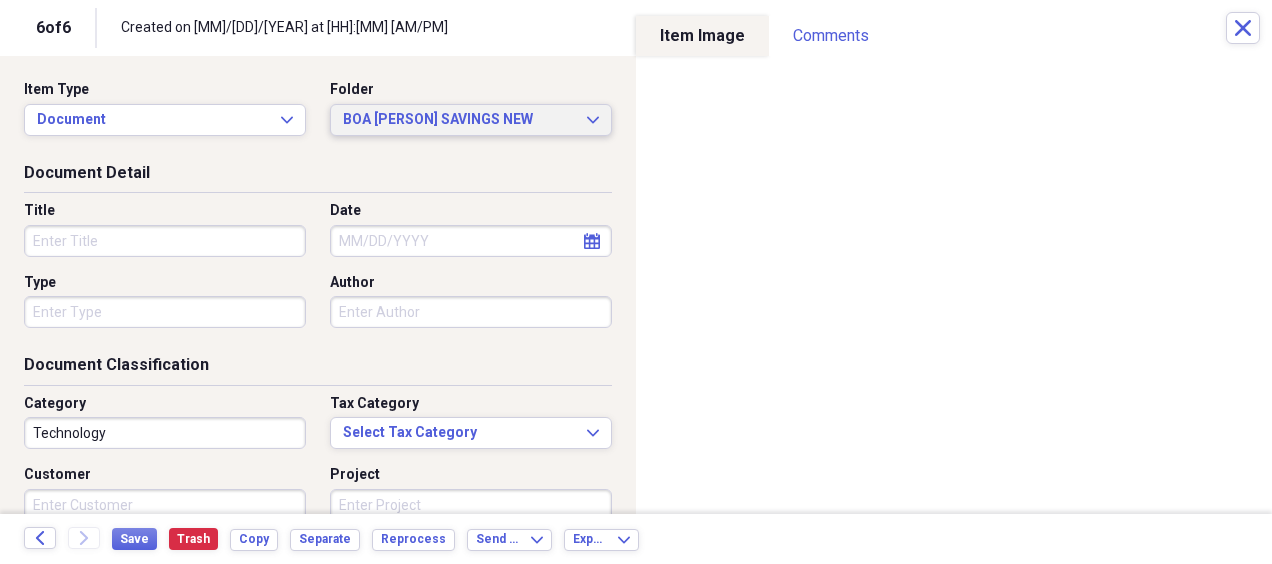 click on "BOA ETHEL SAVINGS NEW Expand" at bounding box center [471, 120] 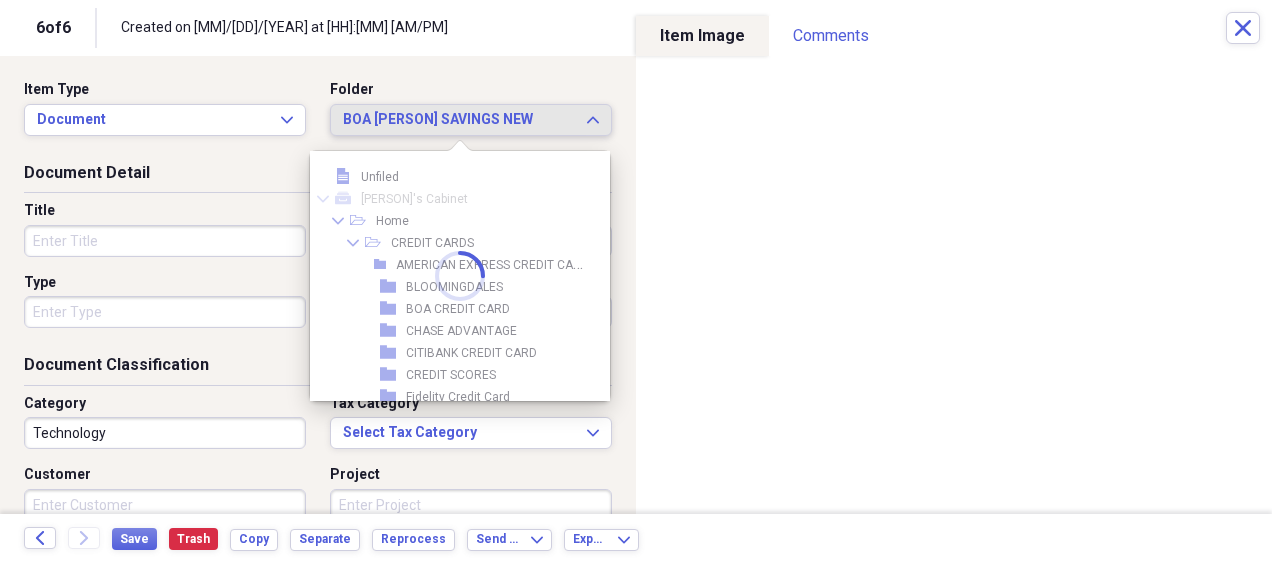 scroll, scrollTop: 371, scrollLeft: 0, axis: vertical 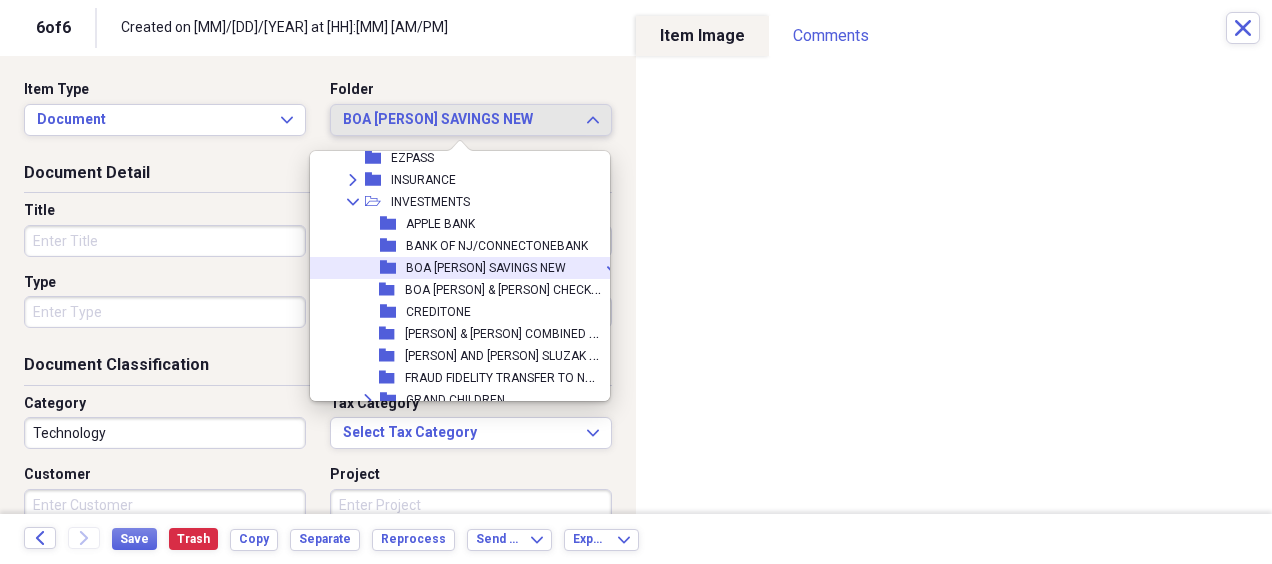 click on "BOA [PERSON] SAVINGS NEW" at bounding box center (486, 268) 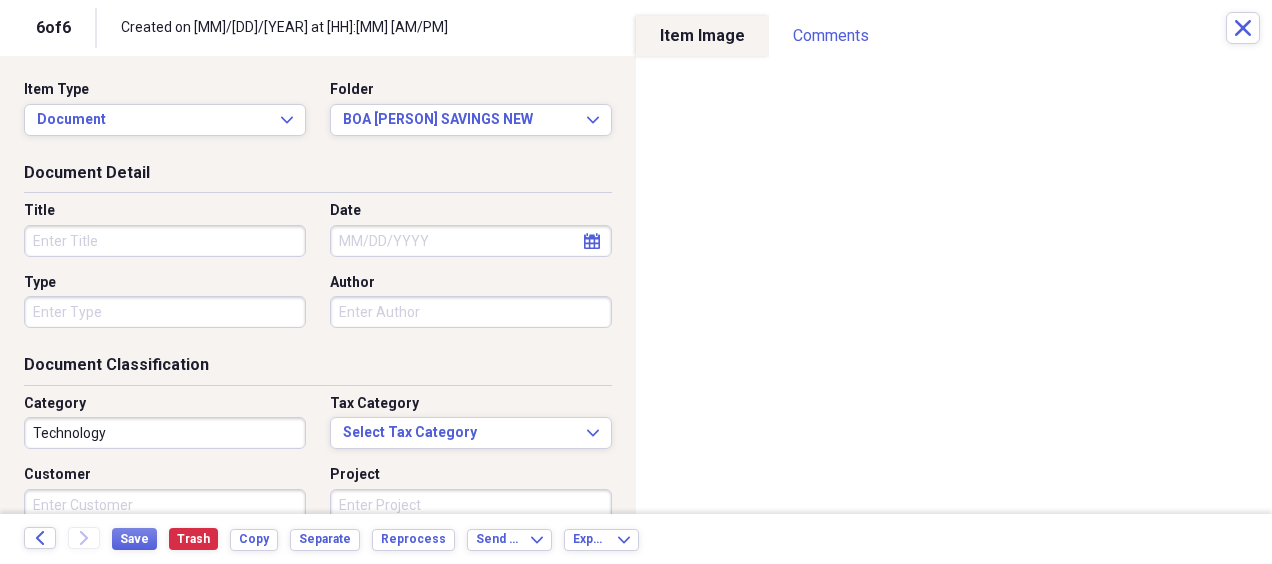 click on "Title" at bounding box center [165, 241] 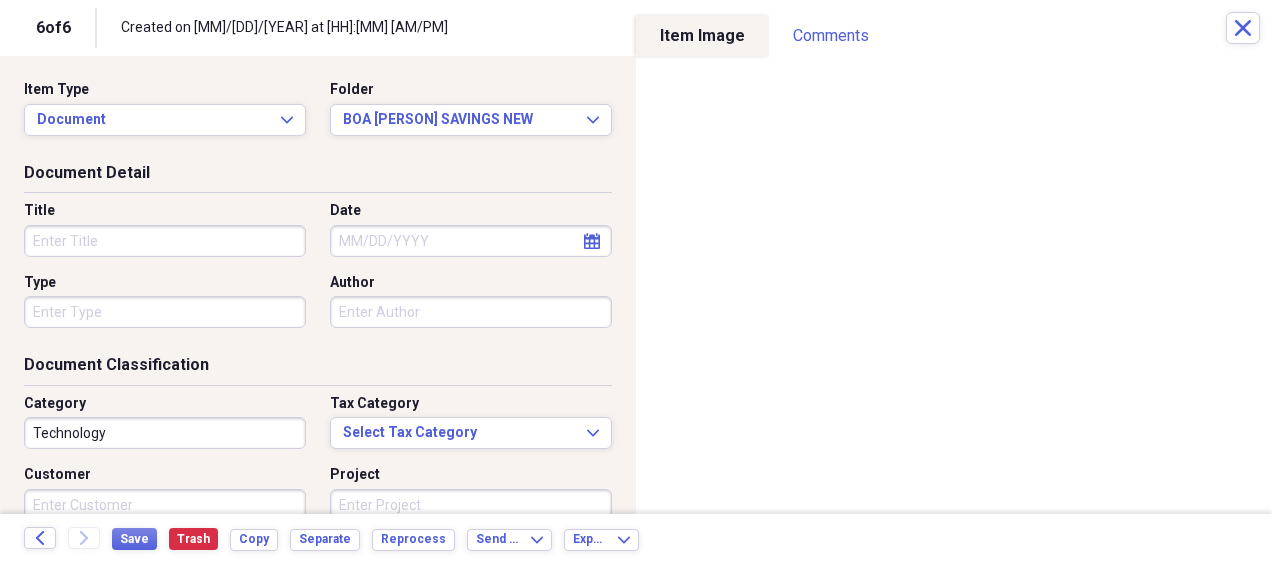 paste on "[MONTH] [YEAR]" 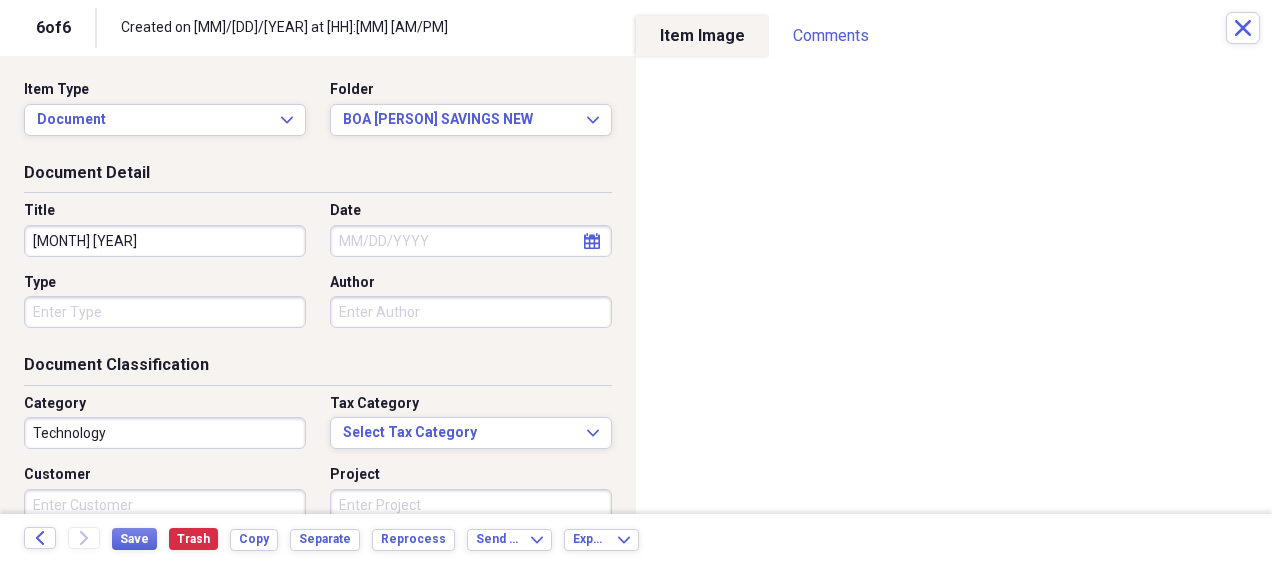 scroll, scrollTop: 278, scrollLeft: 0, axis: vertical 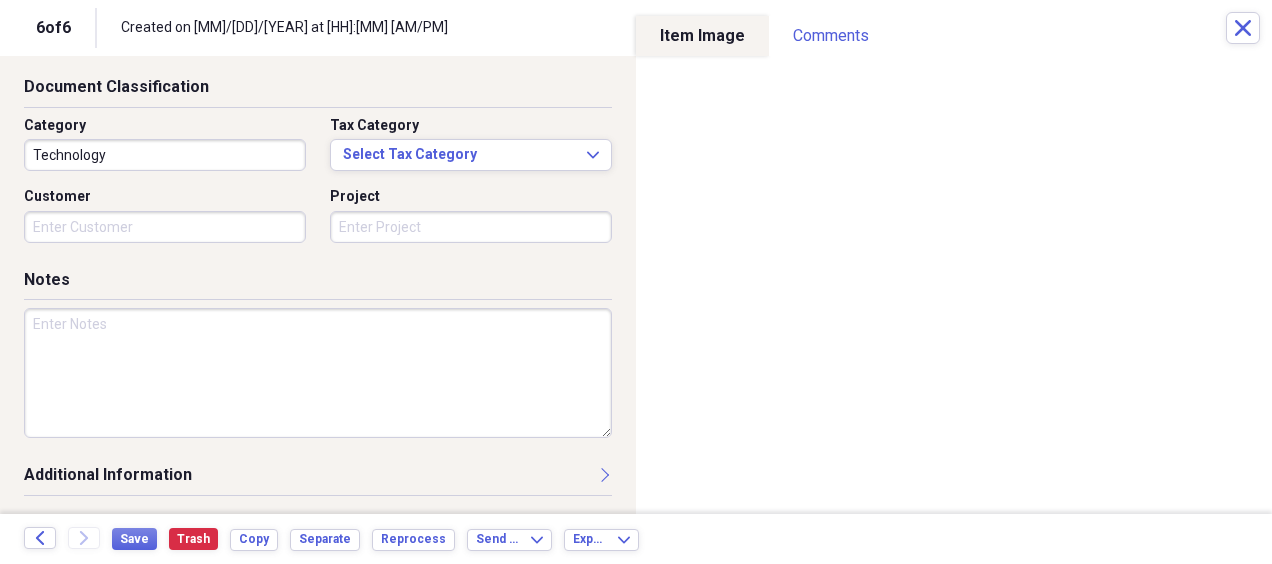 click at bounding box center (318, 373) 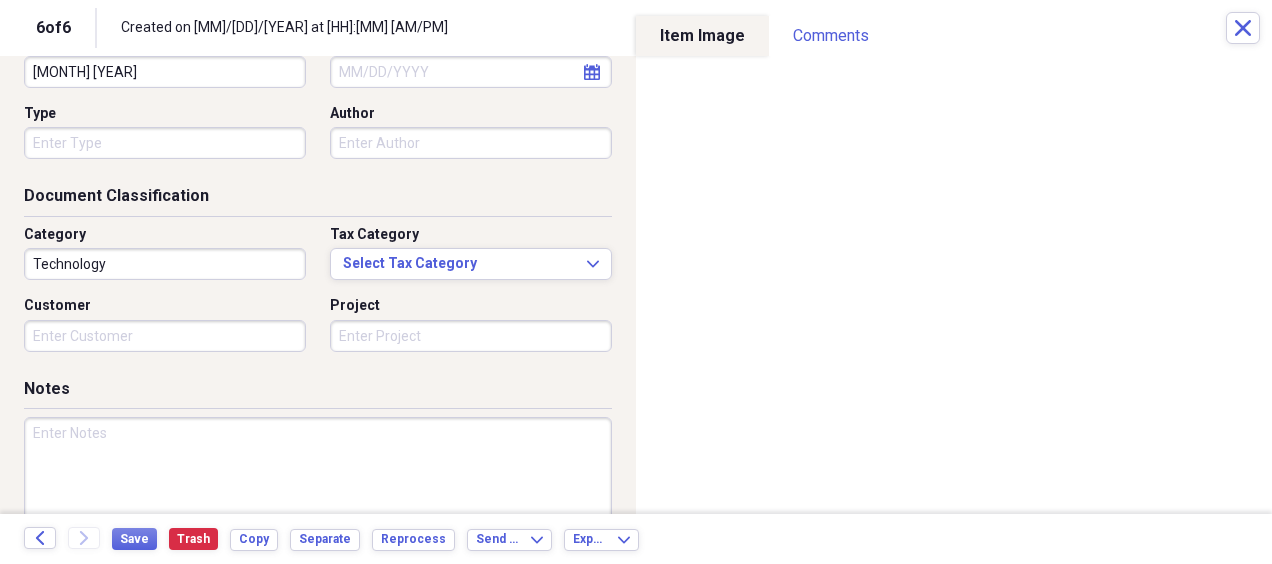 scroll, scrollTop: 0, scrollLeft: 0, axis: both 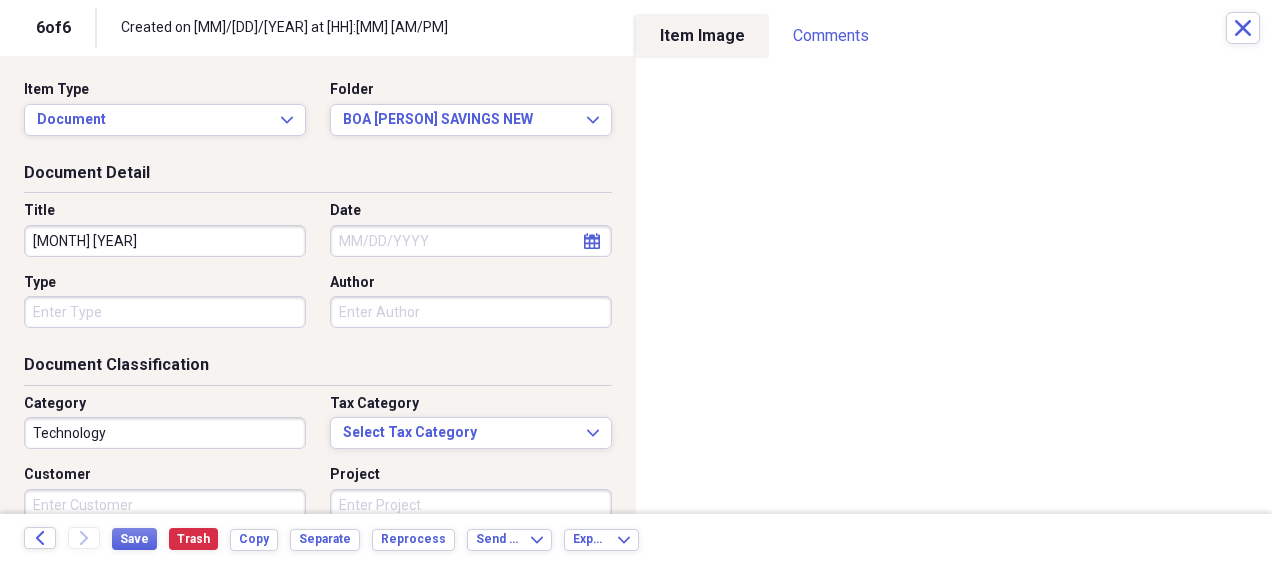 drag, startPoint x: 66, startPoint y: 238, endPoint x: 210, endPoint y: 282, distance: 150.57224 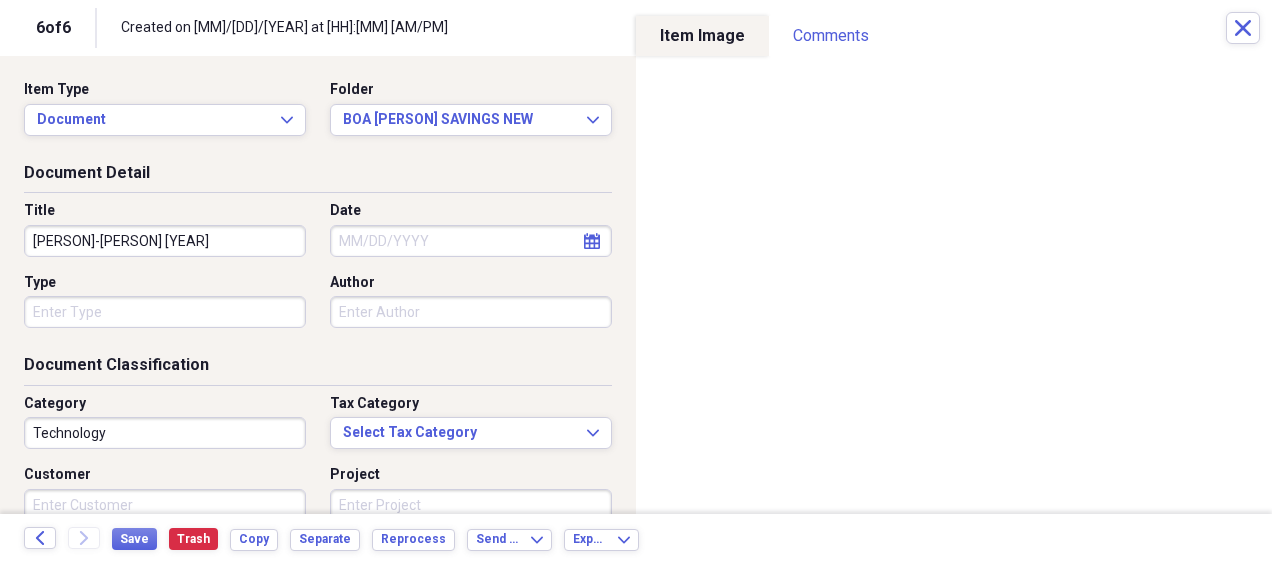 drag, startPoint x: 155, startPoint y: 239, endPoint x: -4, endPoint y: 222, distance: 159.90622 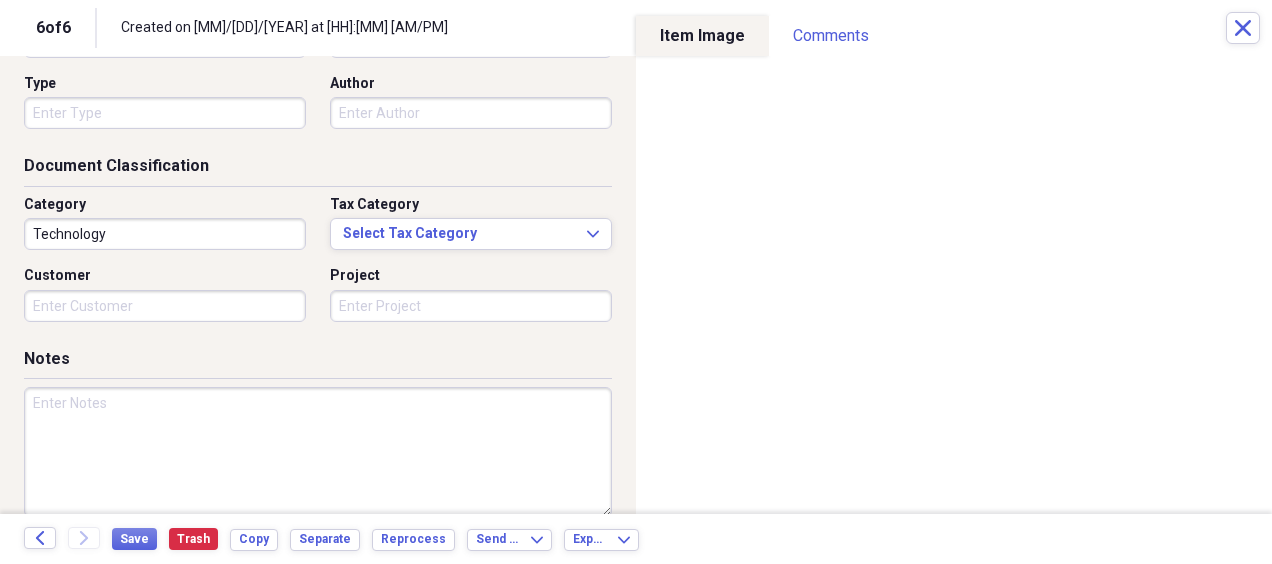 scroll, scrollTop: 200, scrollLeft: 0, axis: vertical 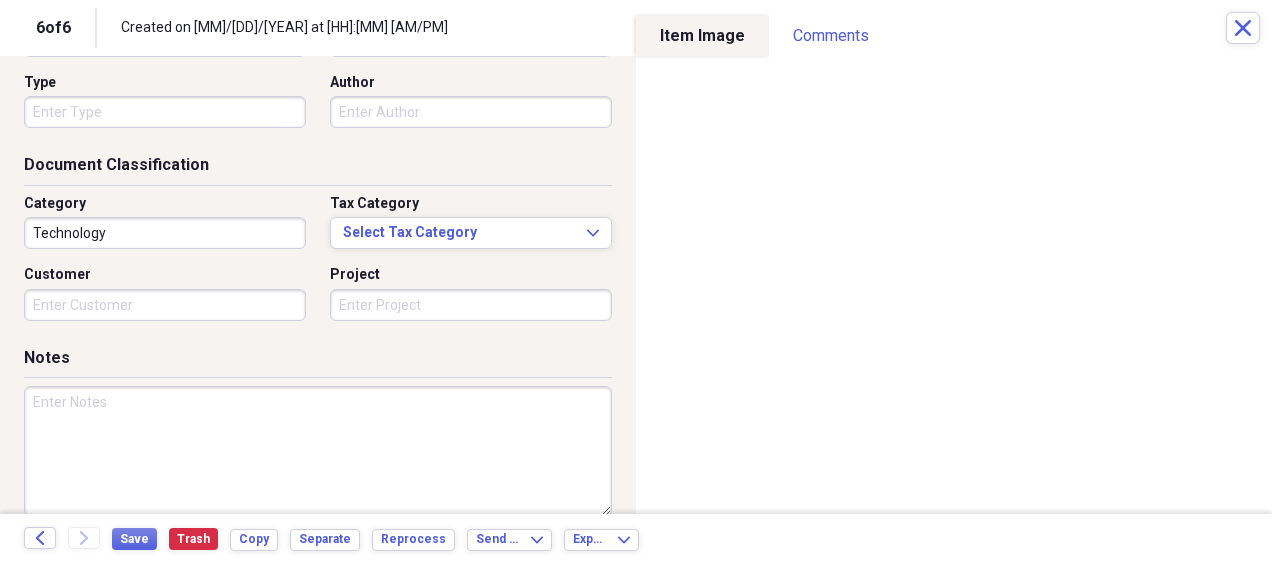 type on "[PERSON]-[PERSON] [YEAR]" 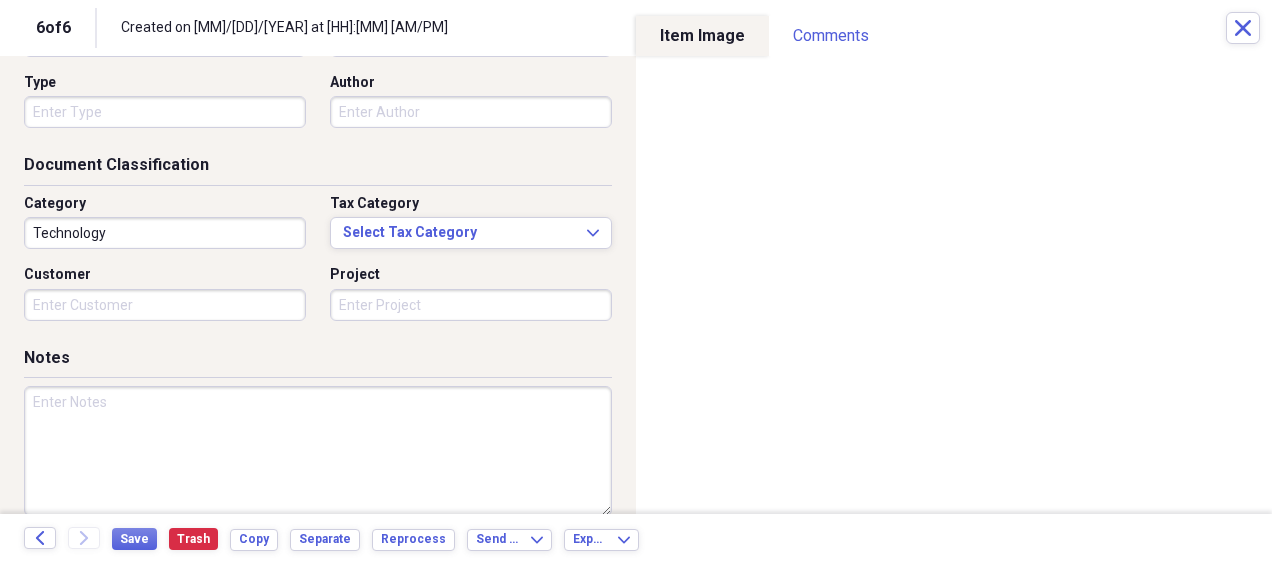 paste on "[PERSON]-[PERSON] [YEAR]" 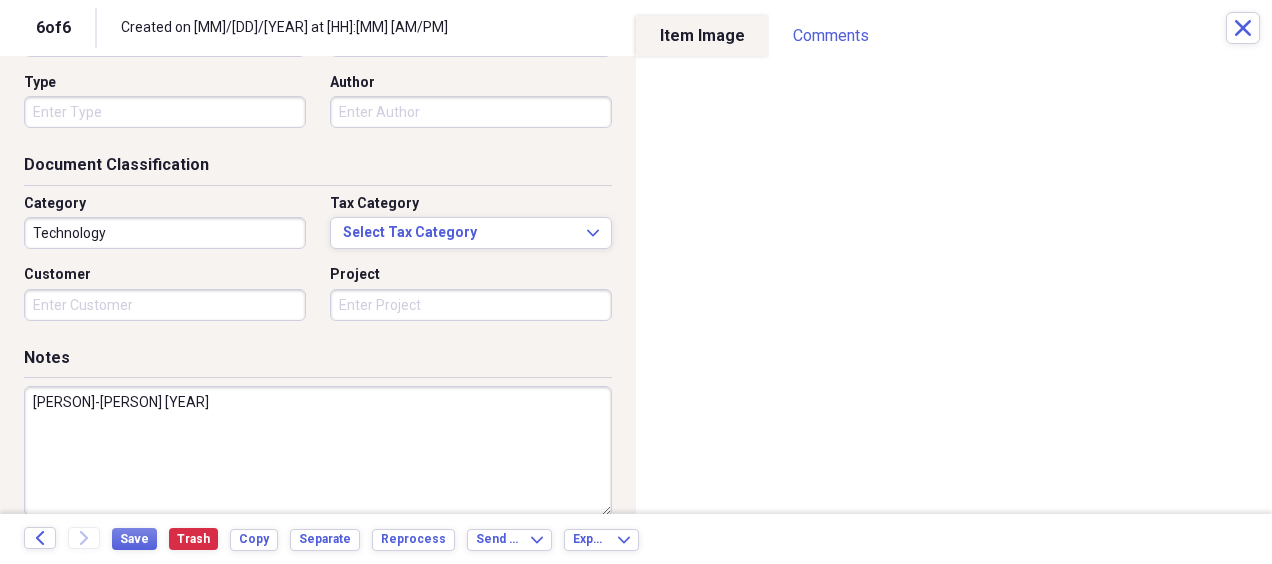 type on "[PERSON]-[PERSON] [YEAR]" 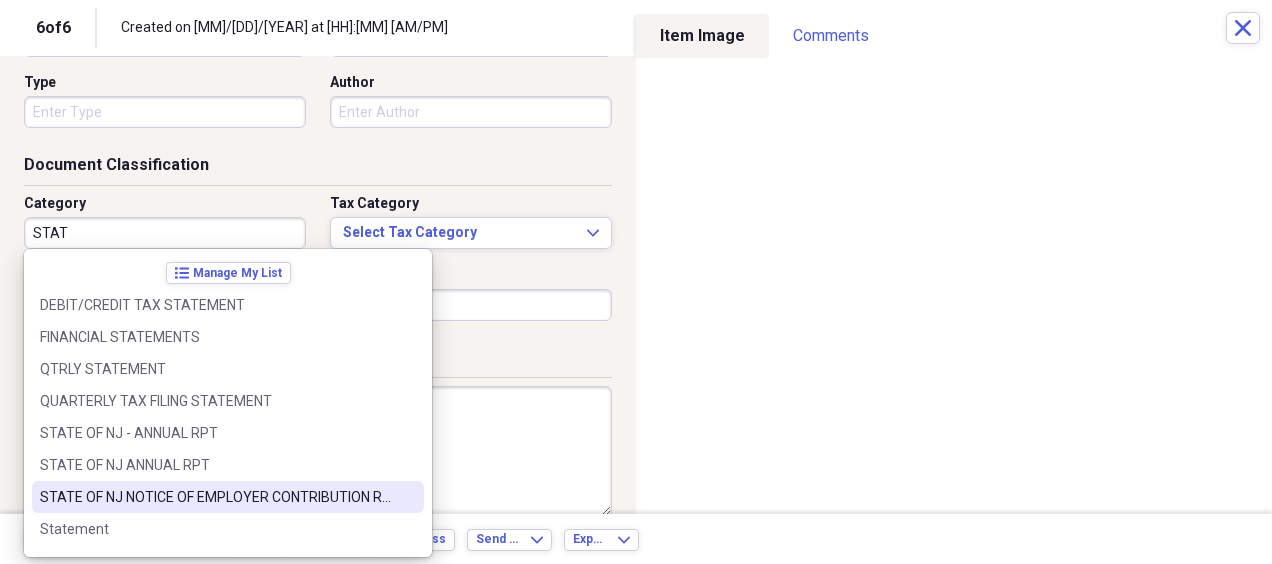 scroll, scrollTop: 100, scrollLeft: 0, axis: vertical 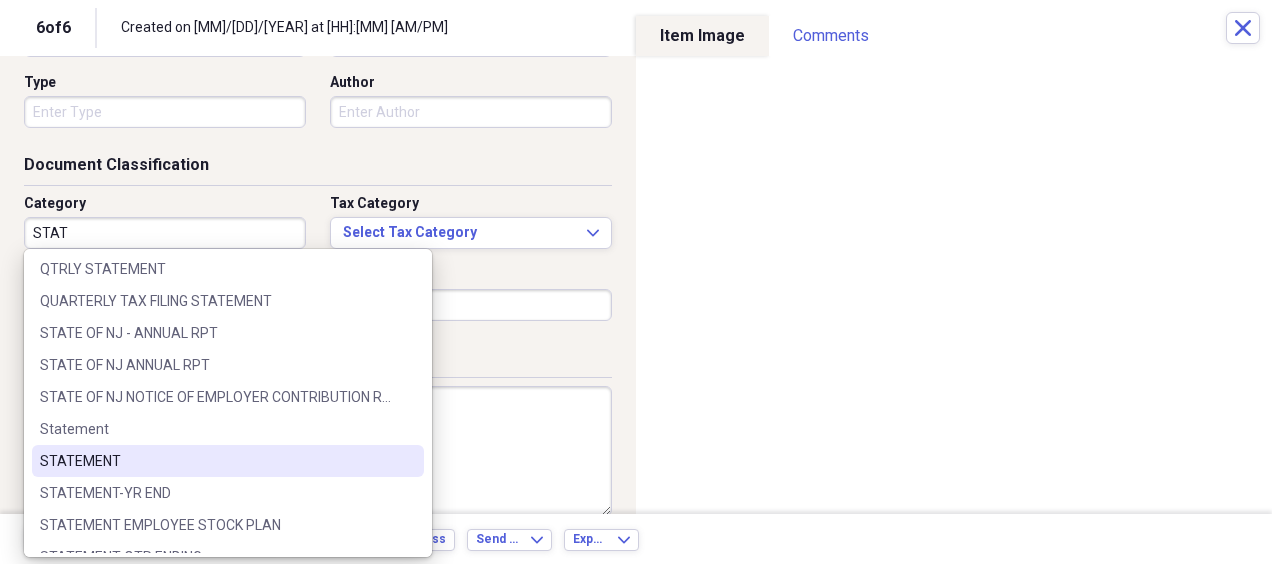 click on "STATEMENT" at bounding box center [216, 461] 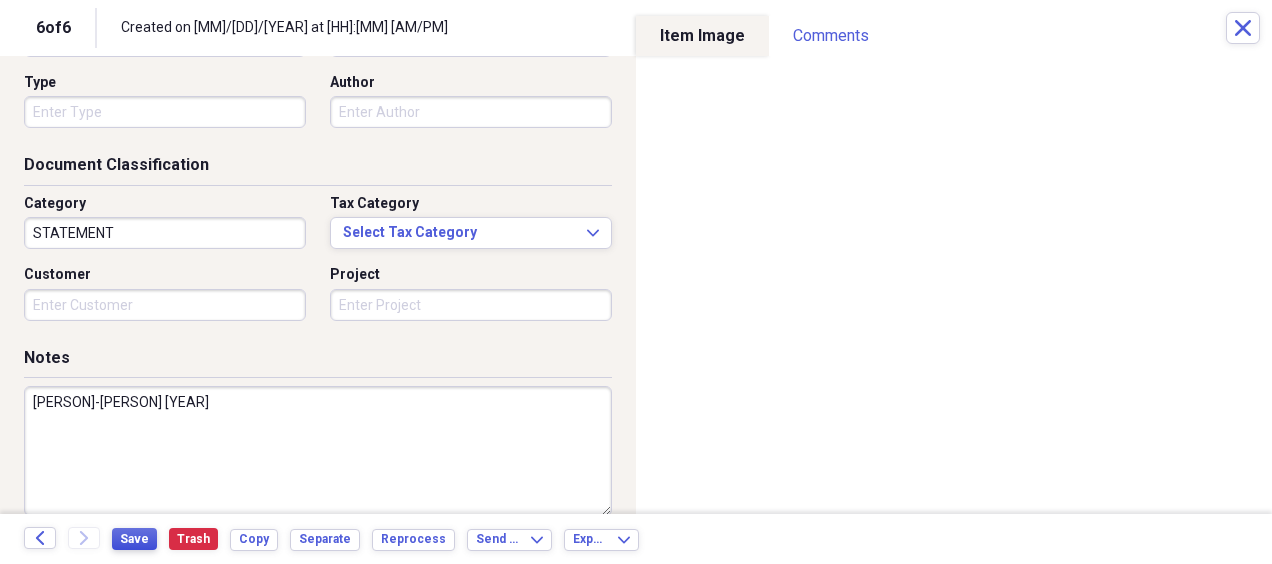 click on "Save" at bounding box center (134, 539) 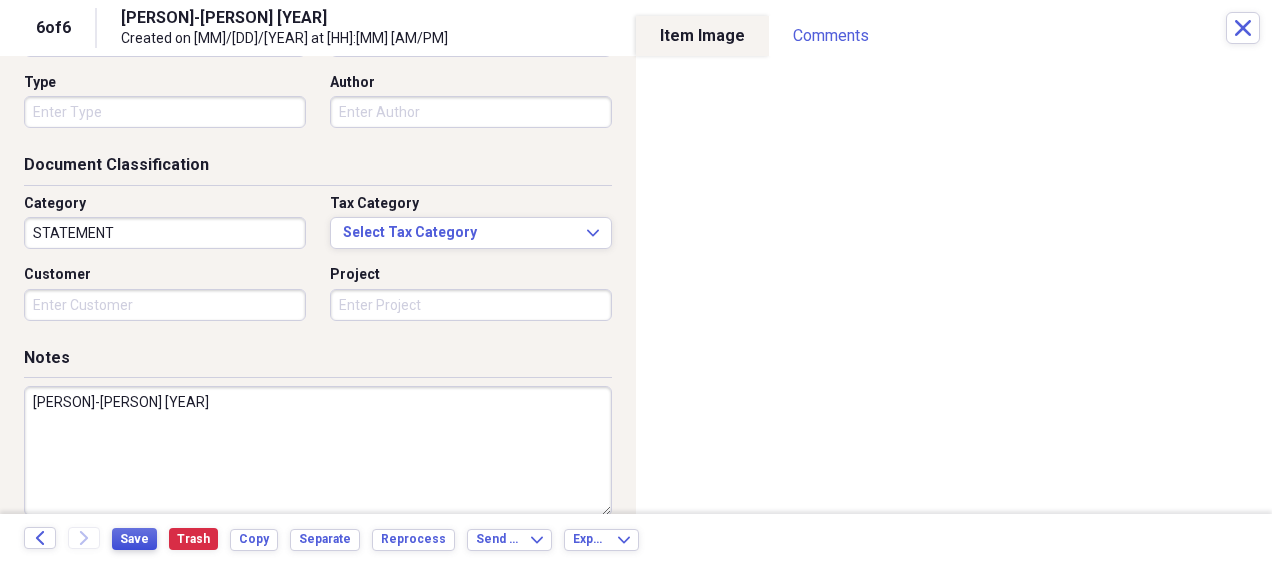 click on "Save" at bounding box center [134, 539] 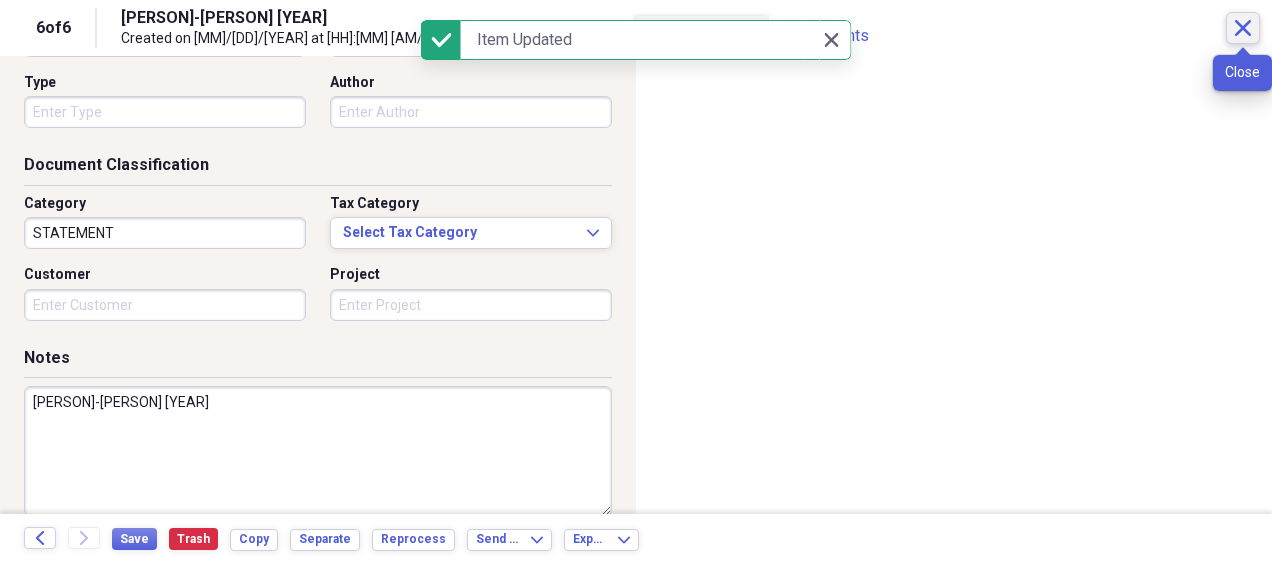 click on "Close" at bounding box center [1243, 28] 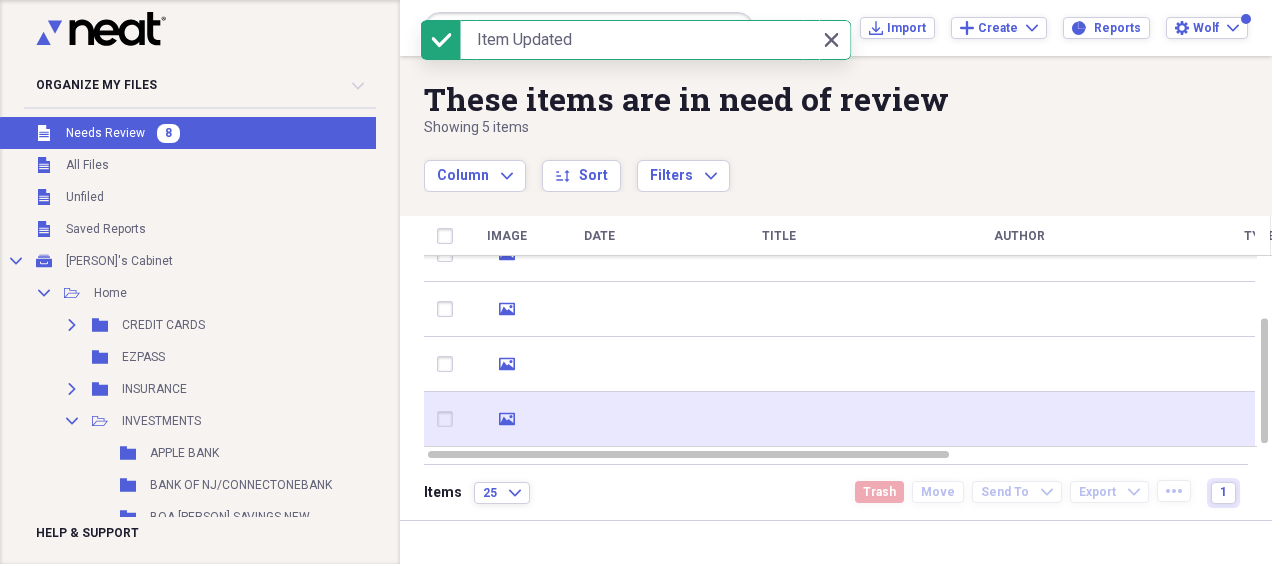 click at bounding box center [599, 419] 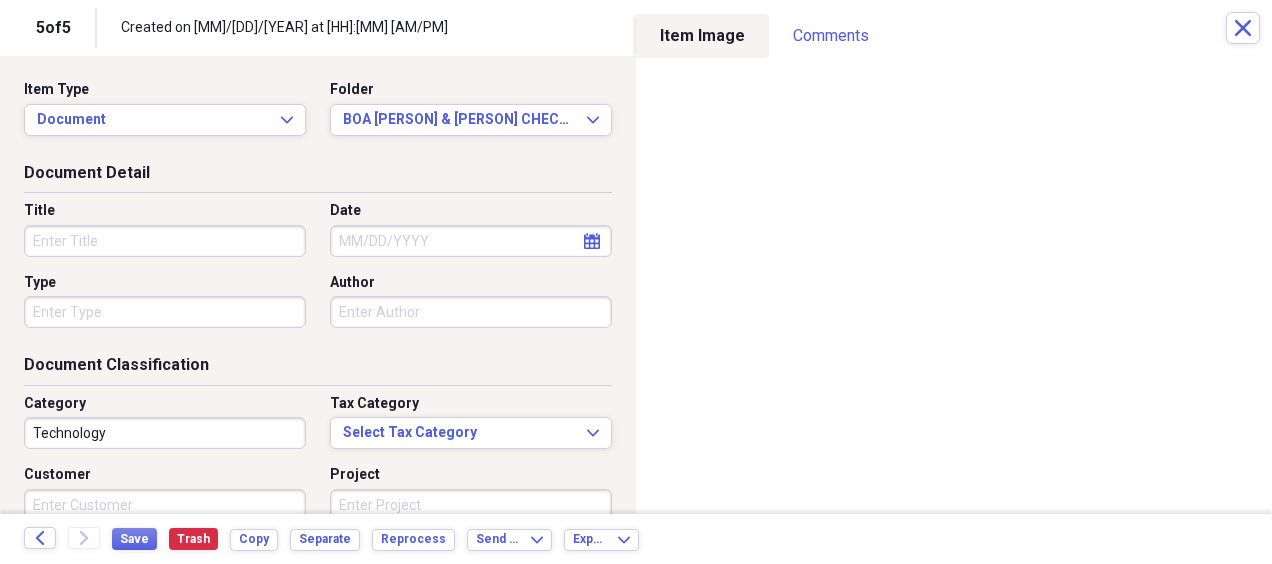 click on "Title" at bounding box center [165, 241] 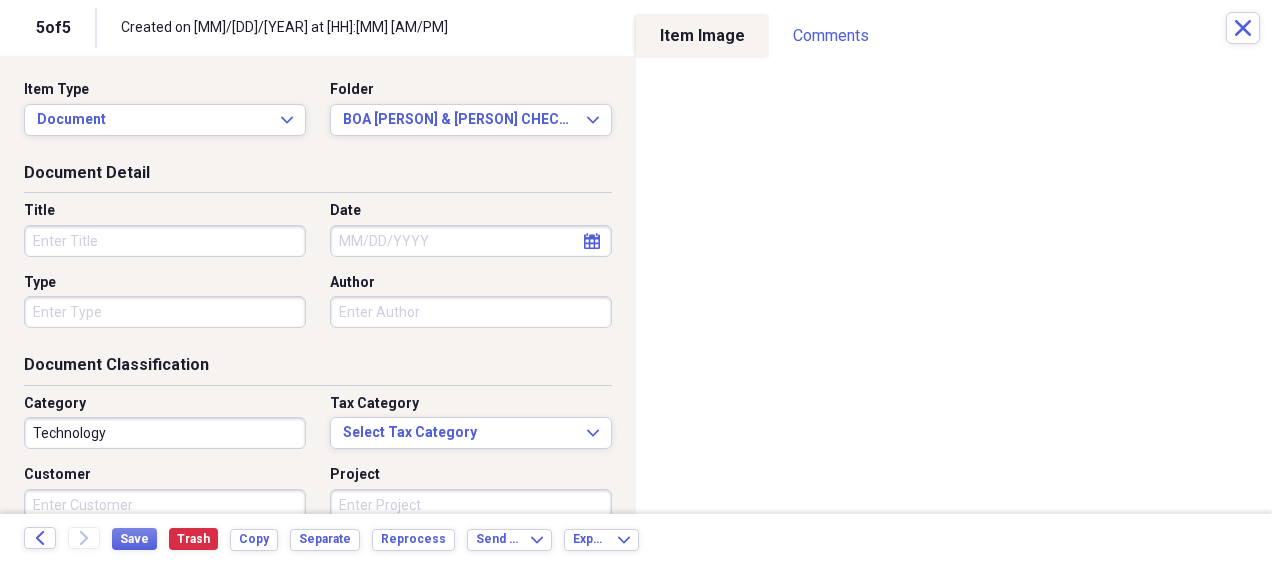 paste on "[PERSON]-[PERSON] [YEAR]" 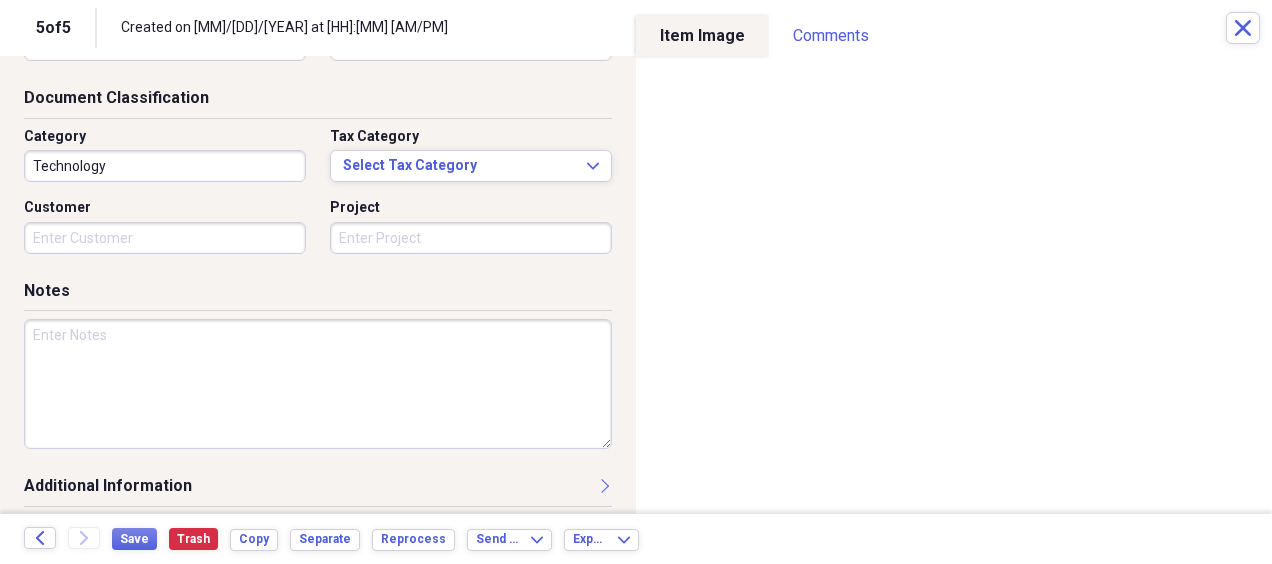 scroll, scrollTop: 278, scrollLeft: 0, axis: vertical 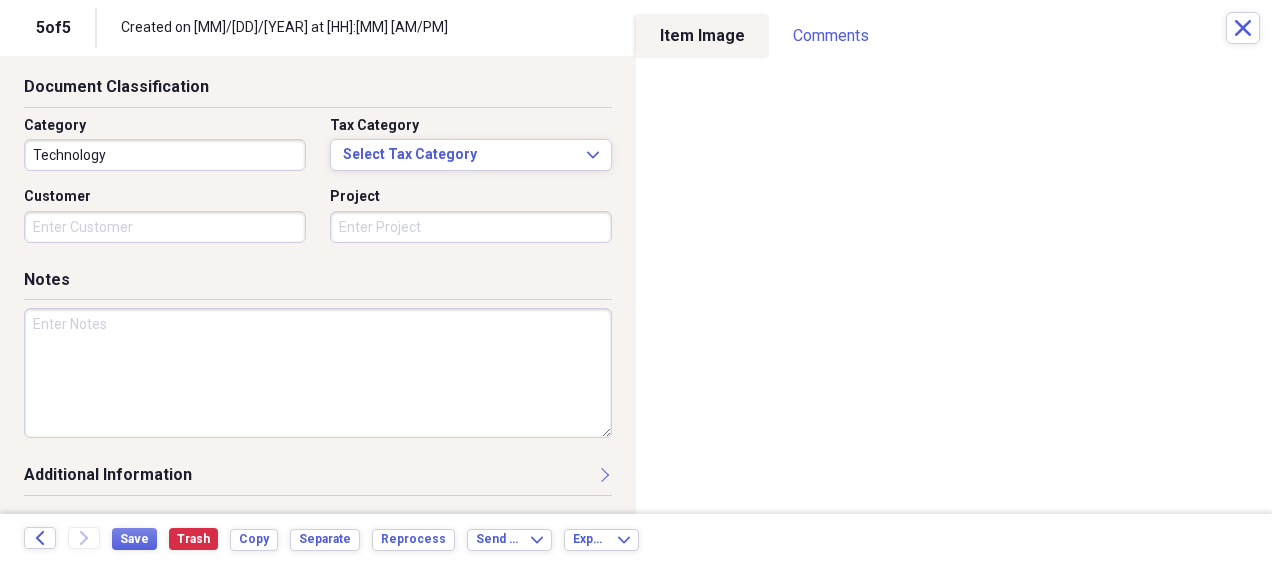 type on "[PERSON]-[PERSON] [YEAR]" 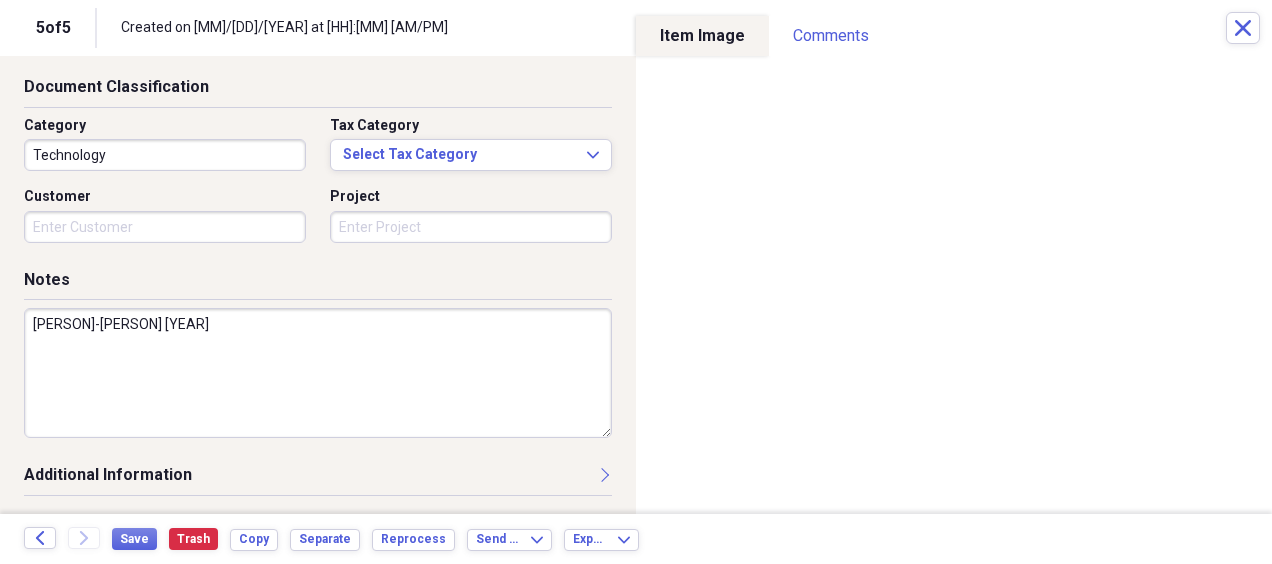 type on "[PERSON]-[PERSON] [YEAR]" 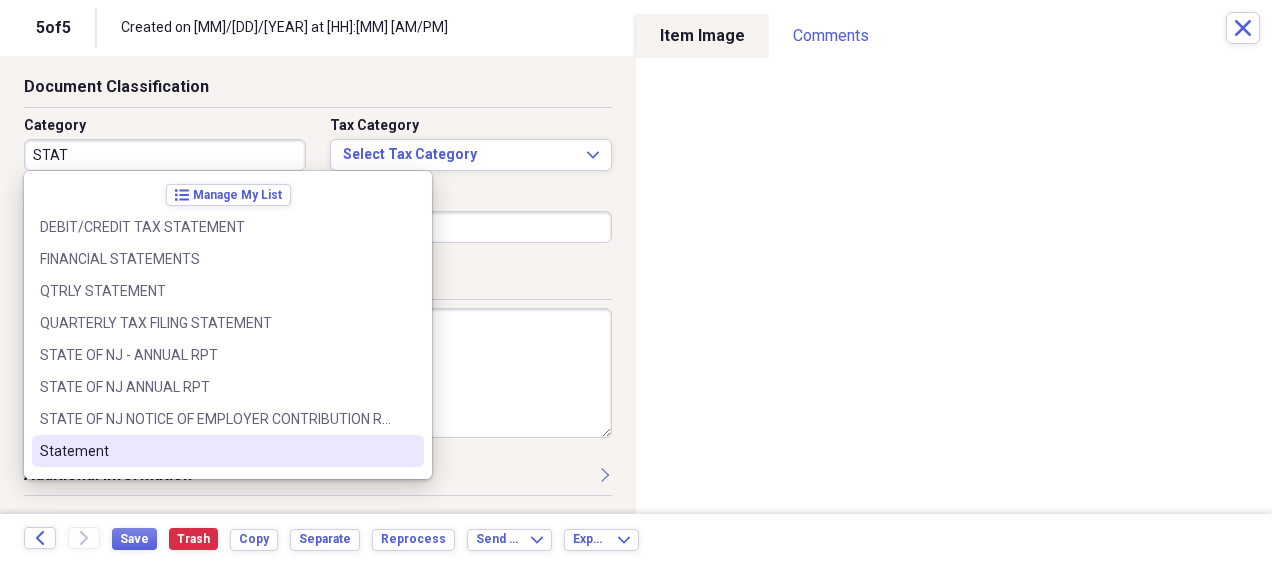 scroll, scrollTop: 100, scrollLeft: 0, axis: vertical 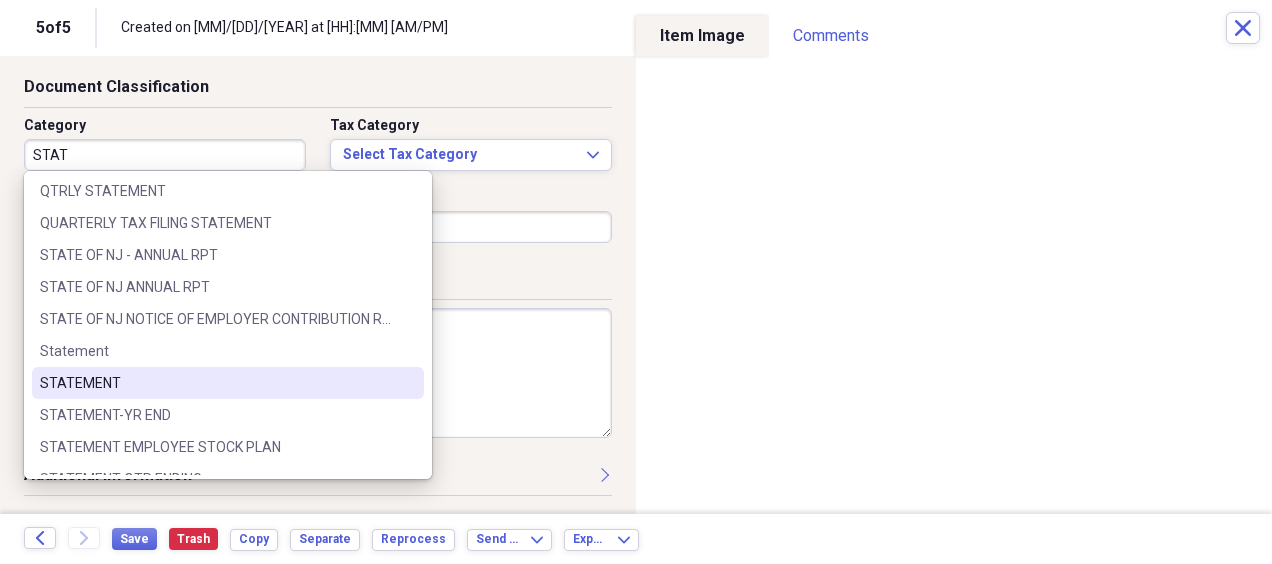 click on "STATEMENT" at bounding box center [216, 383] 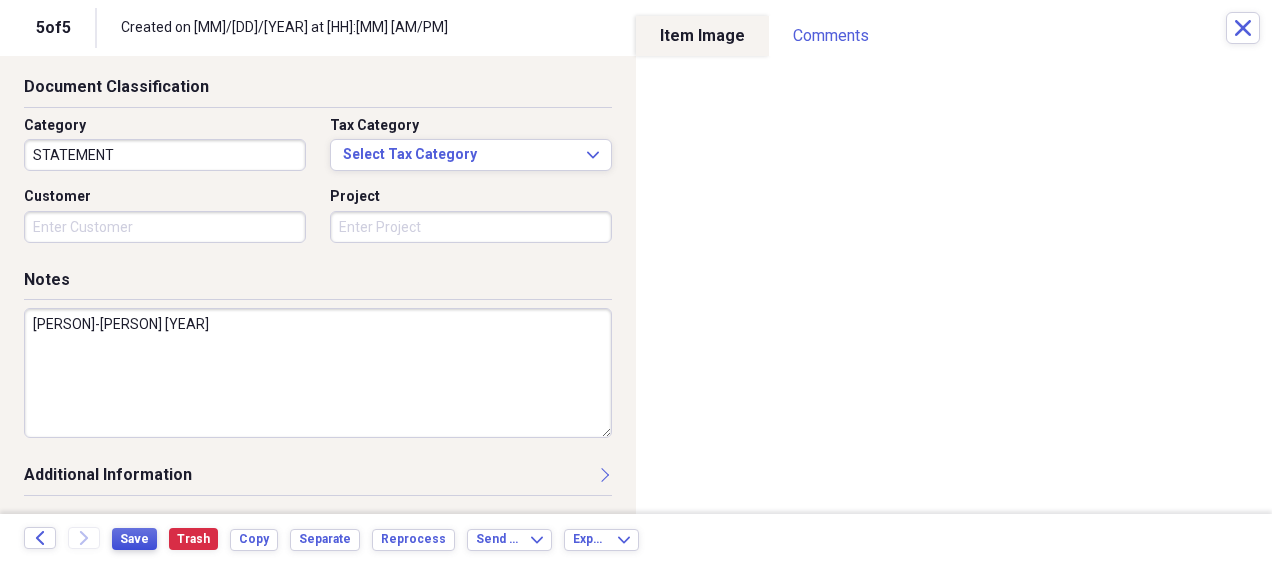 click on "Save" at bounding box center (134, 539) 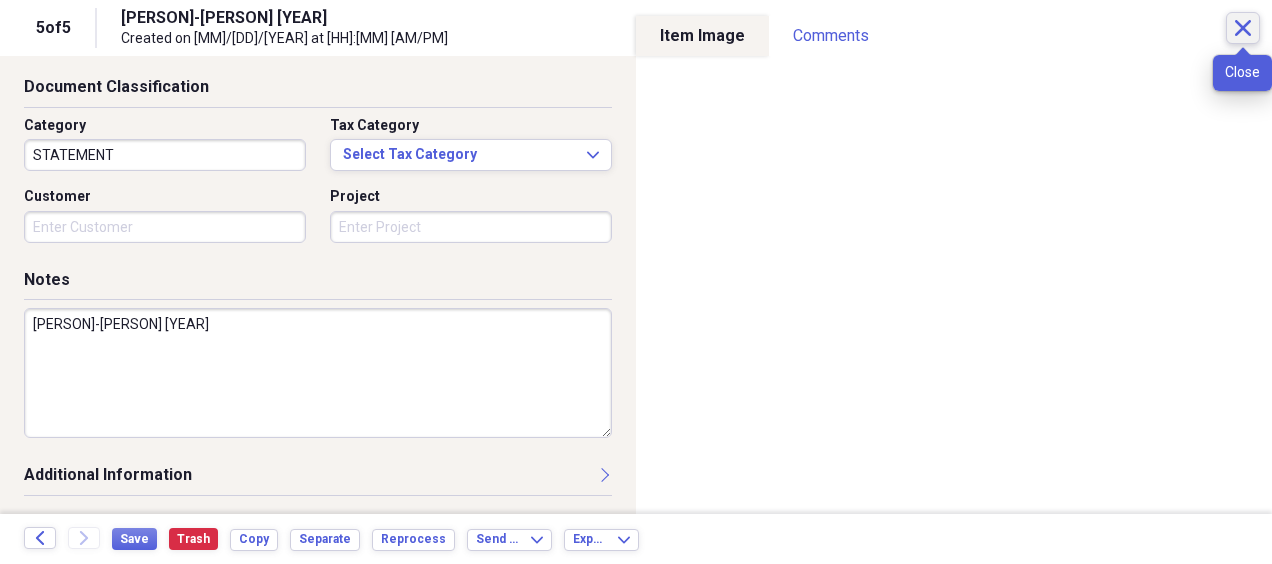 click on "Close" 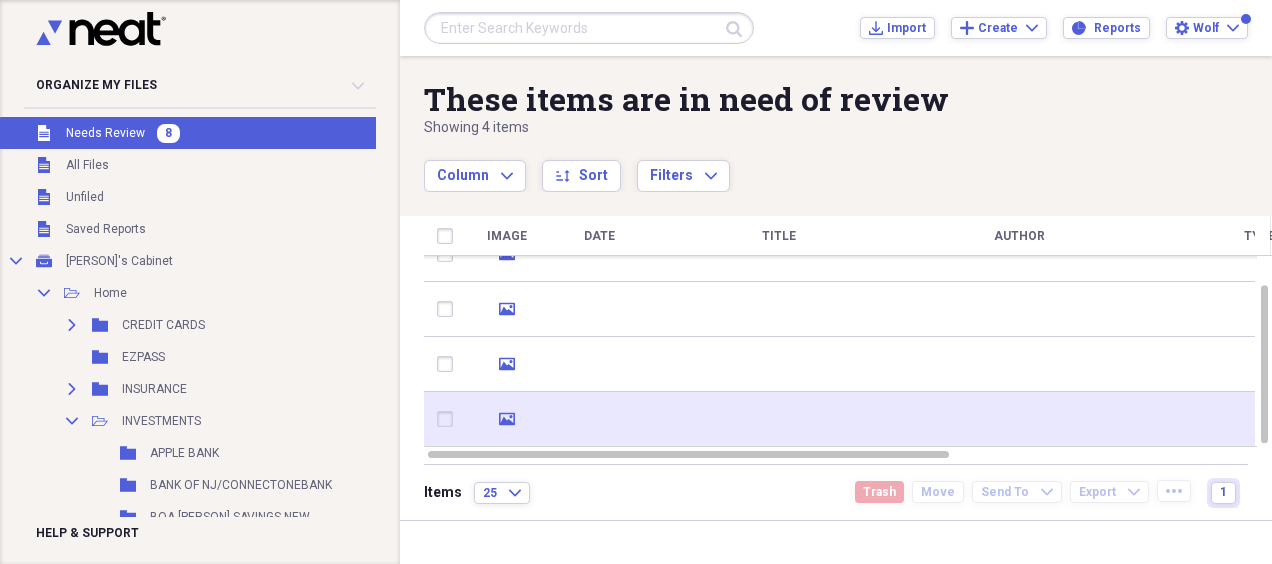 click at bounding box center [599, 419] 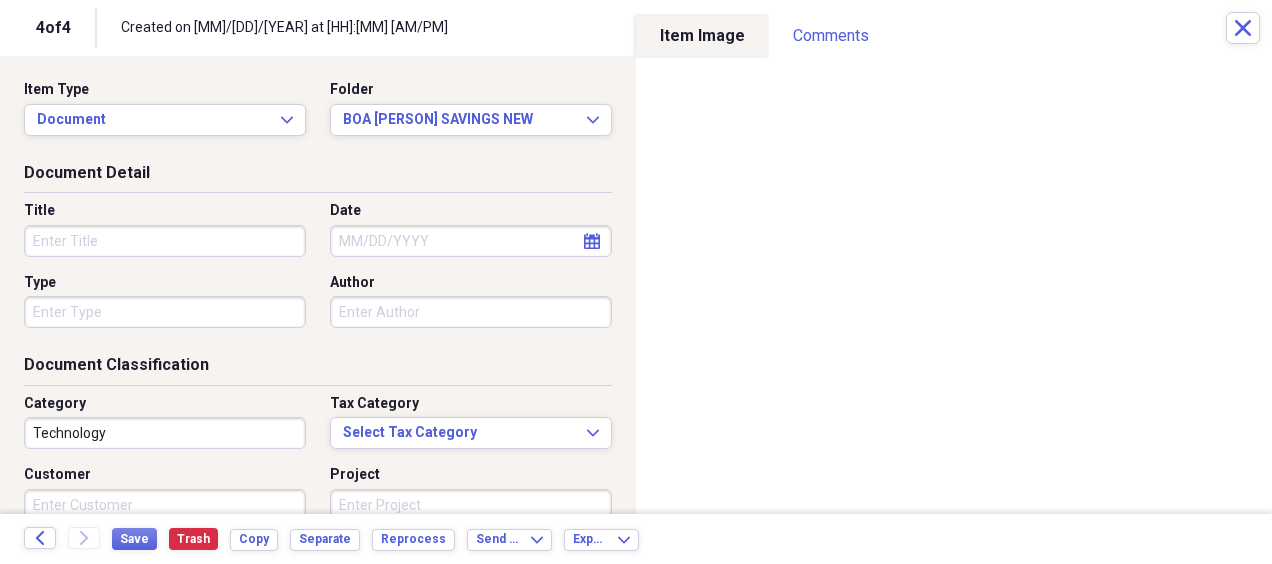click on "Title" at bounding box center (165, 241) 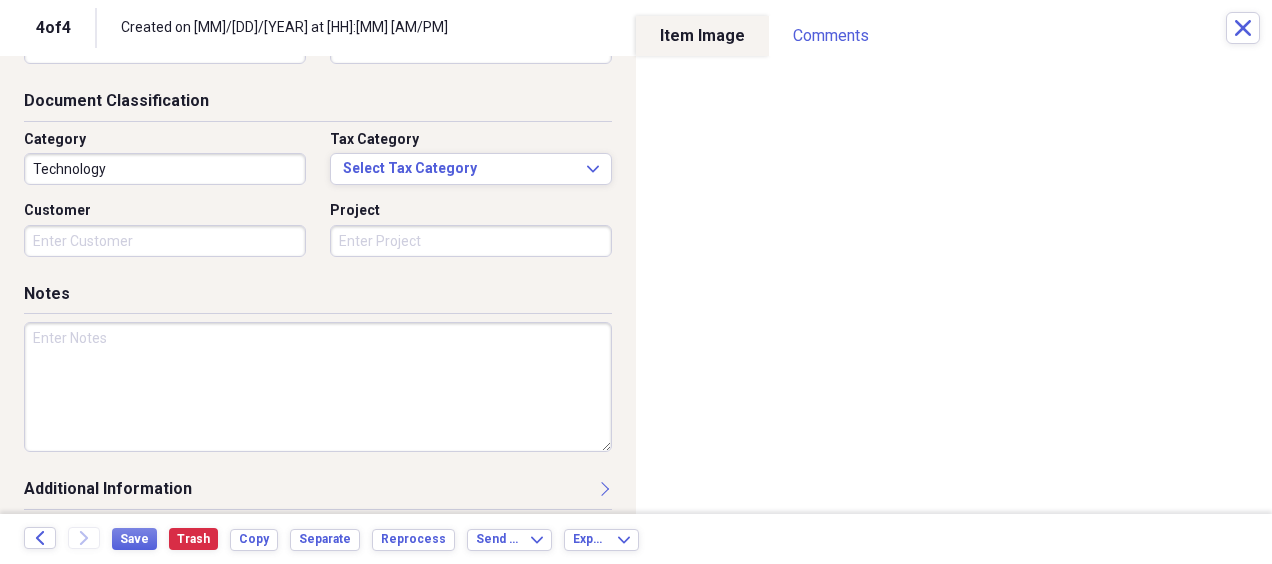scroll, scrollTop: 278, scrollLeft: 0, axis: vertical 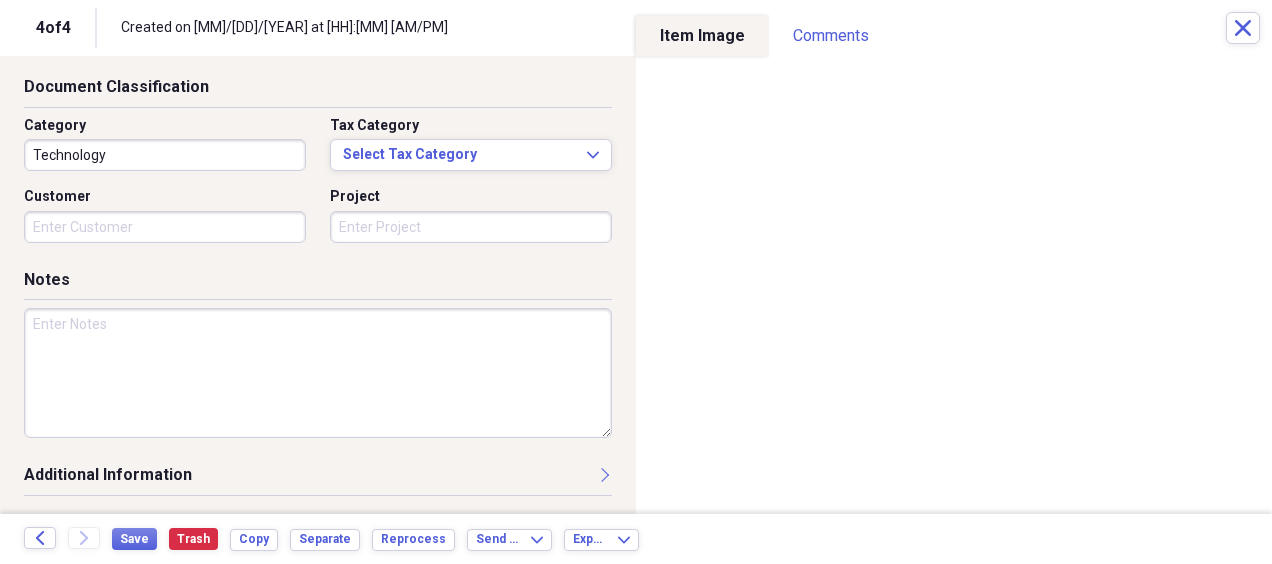 type on "[PERSON]-[PERSON] [YEAR]" 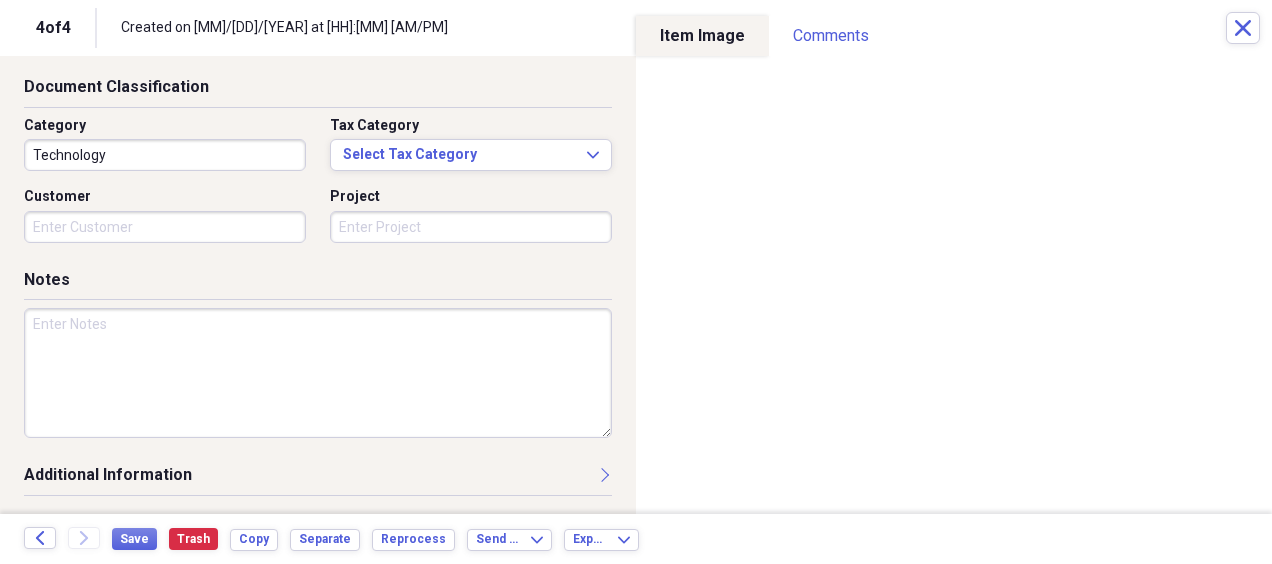 paste on "[PERSON]-[PERSON] [YEAR]" 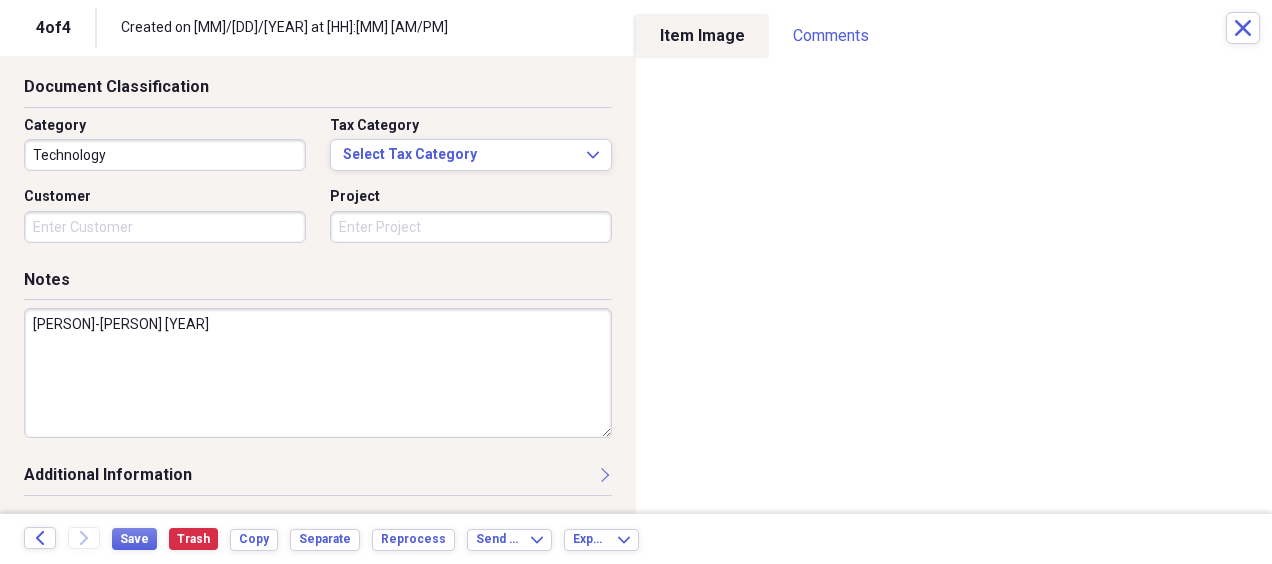 type on "[PERSON]-[PERSON] [YEAR]" 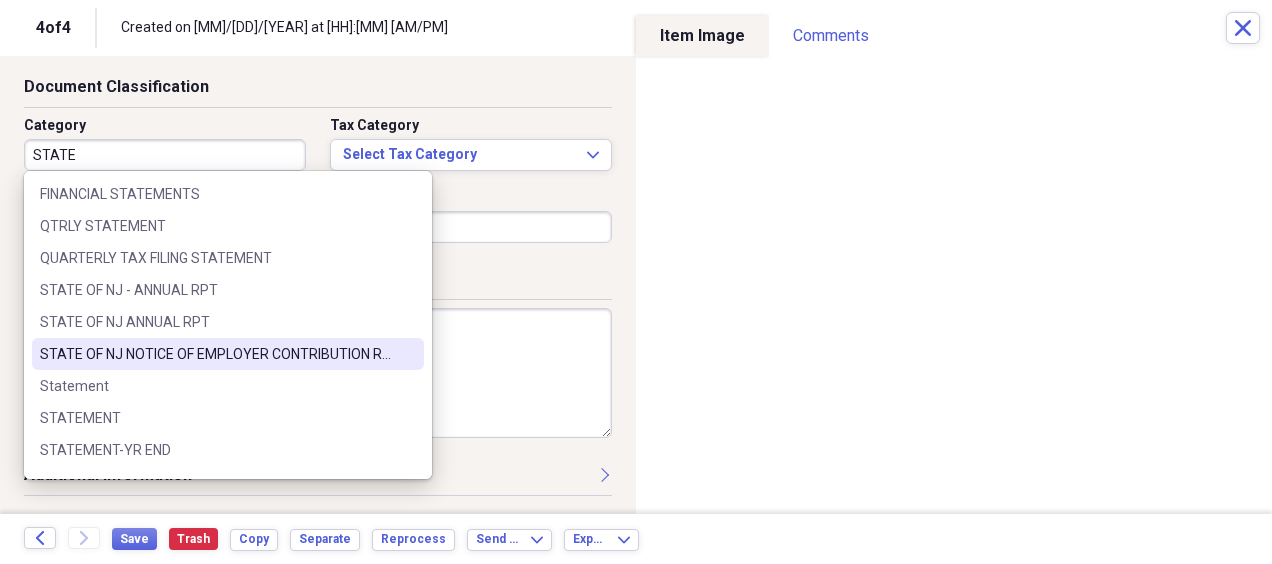 scroll, scrollTop: 100, scrollLeft: 0, axis: vertical 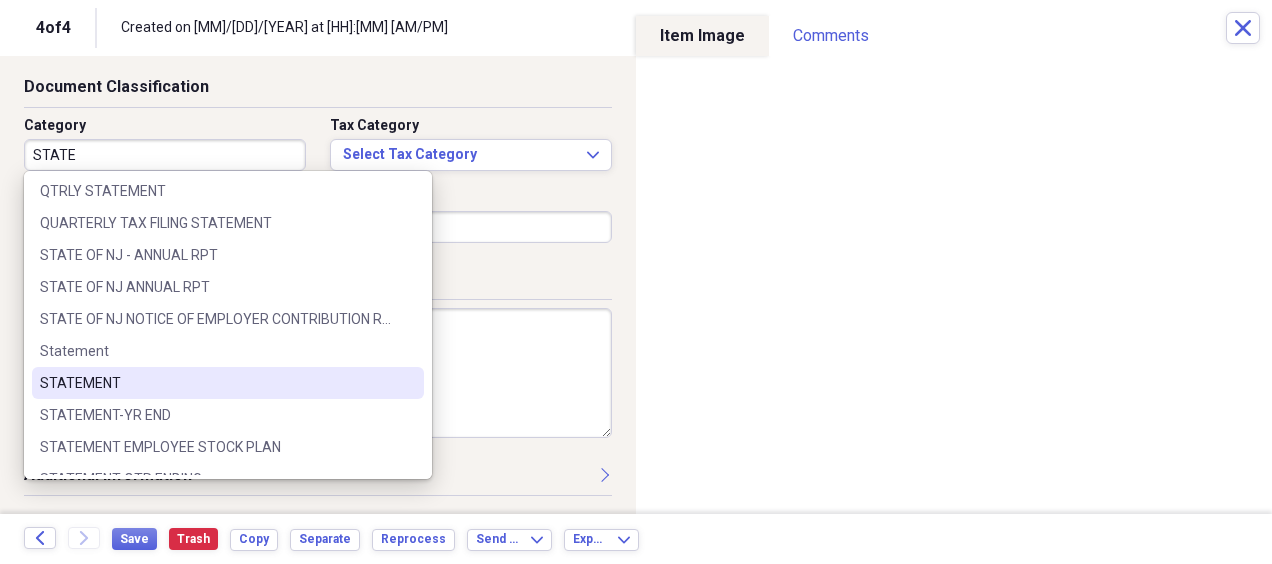 click on "STATEMENT" at bounding box center [228, 383] 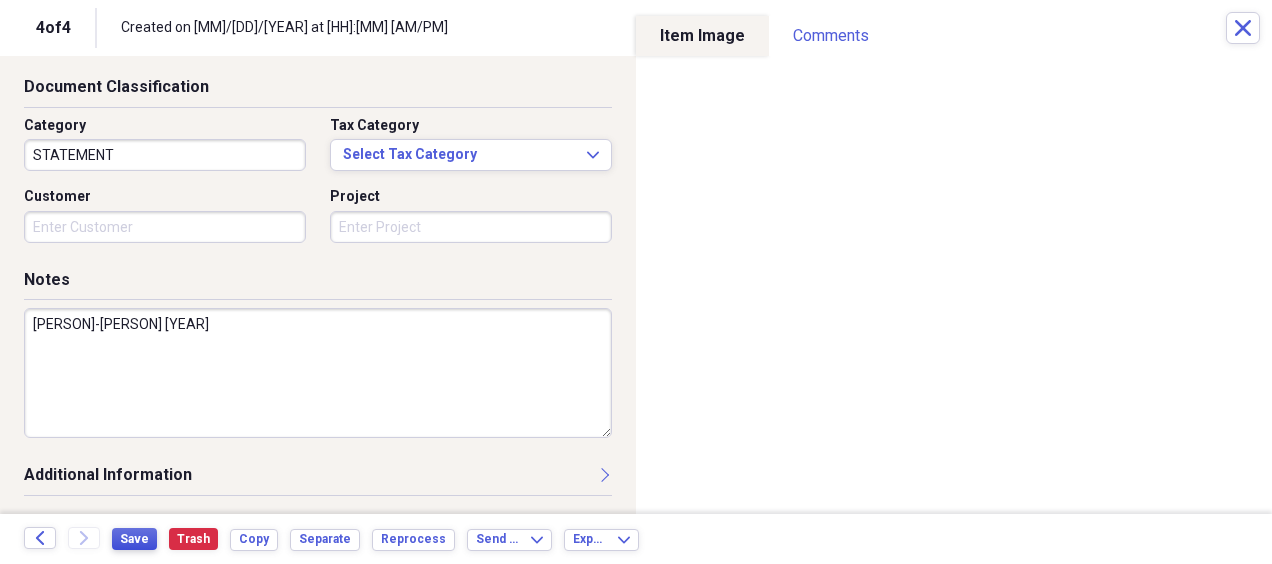 click on "Save" at bounding box center (134, 539) 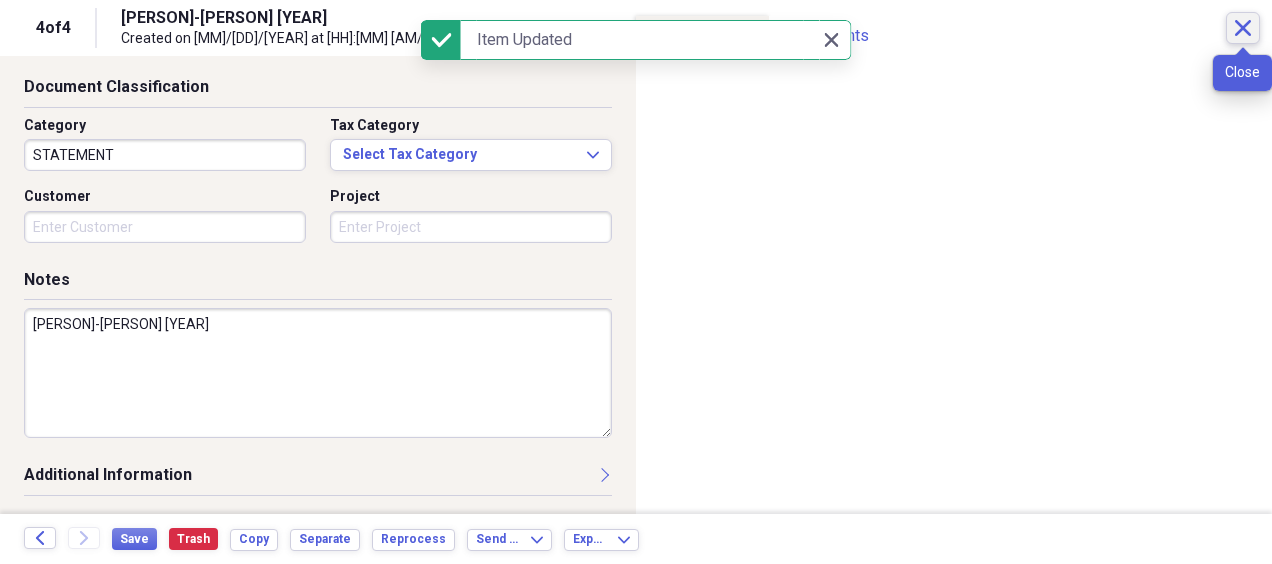click on "Close" at bounding box center [1243, 28] 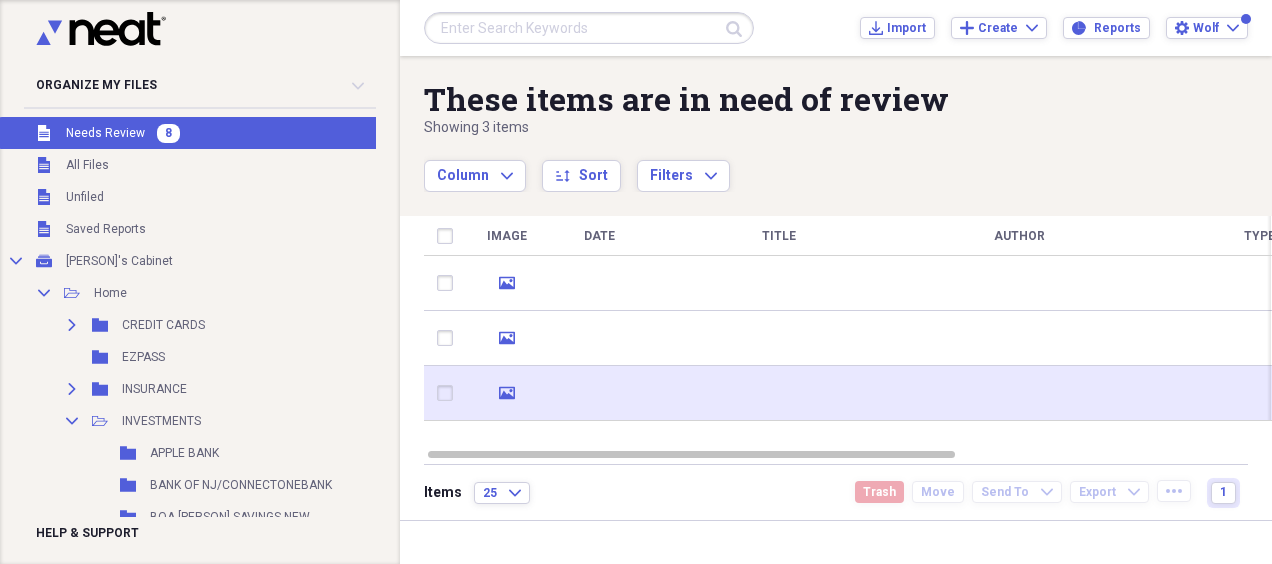 click at bounding box center (599, 393) 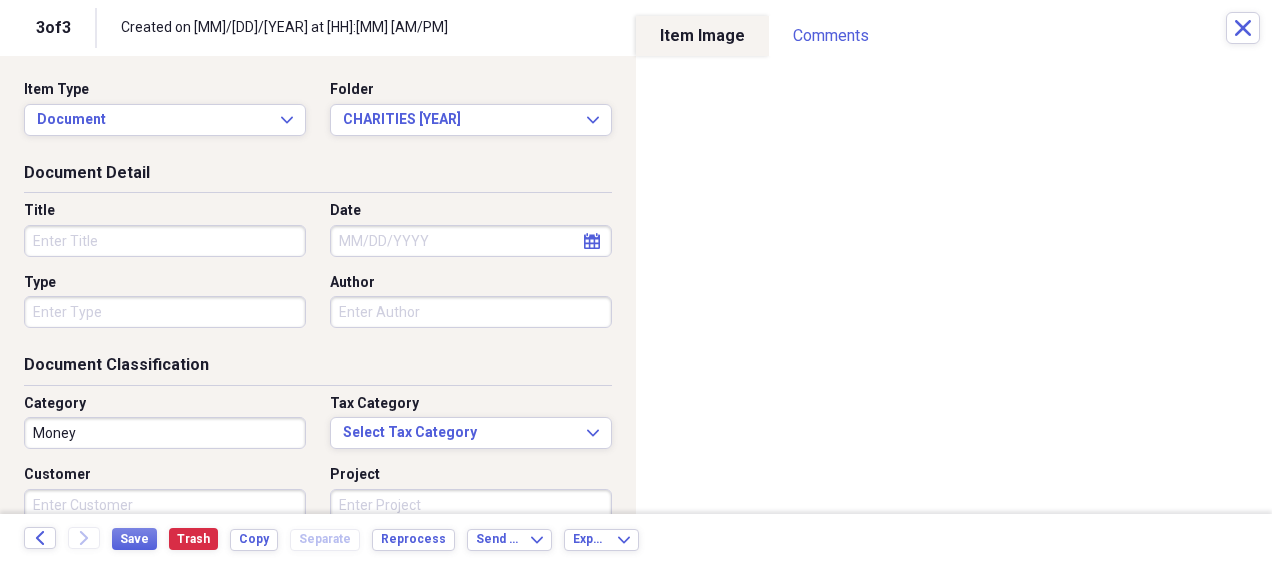 click on "Title" at bounding box center (165, 241) 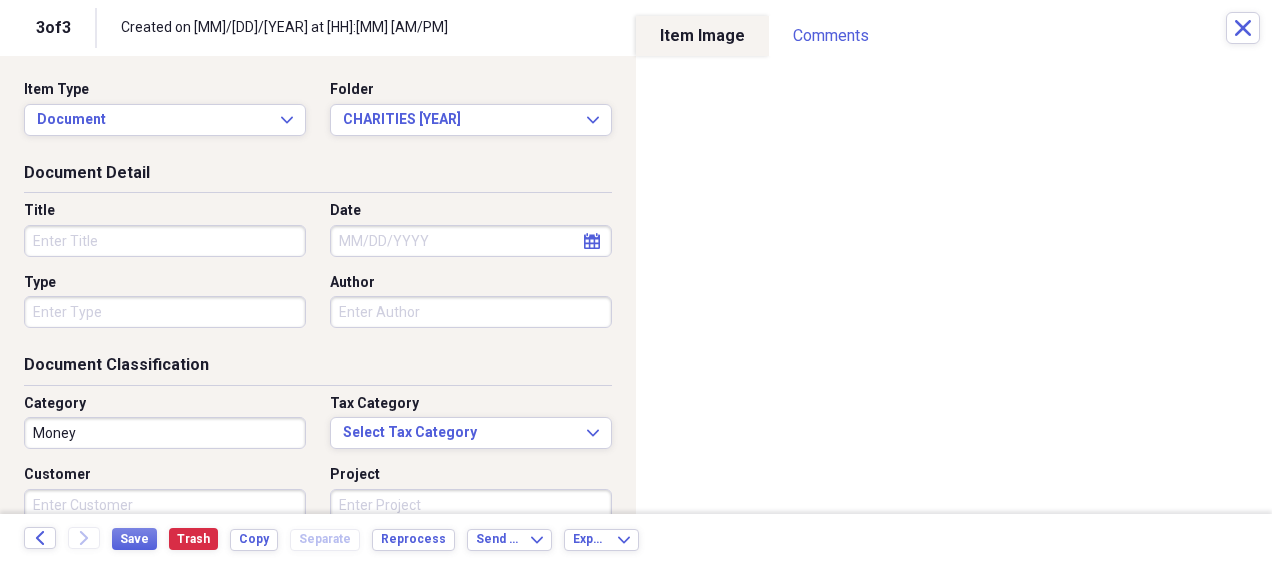 type on "t" 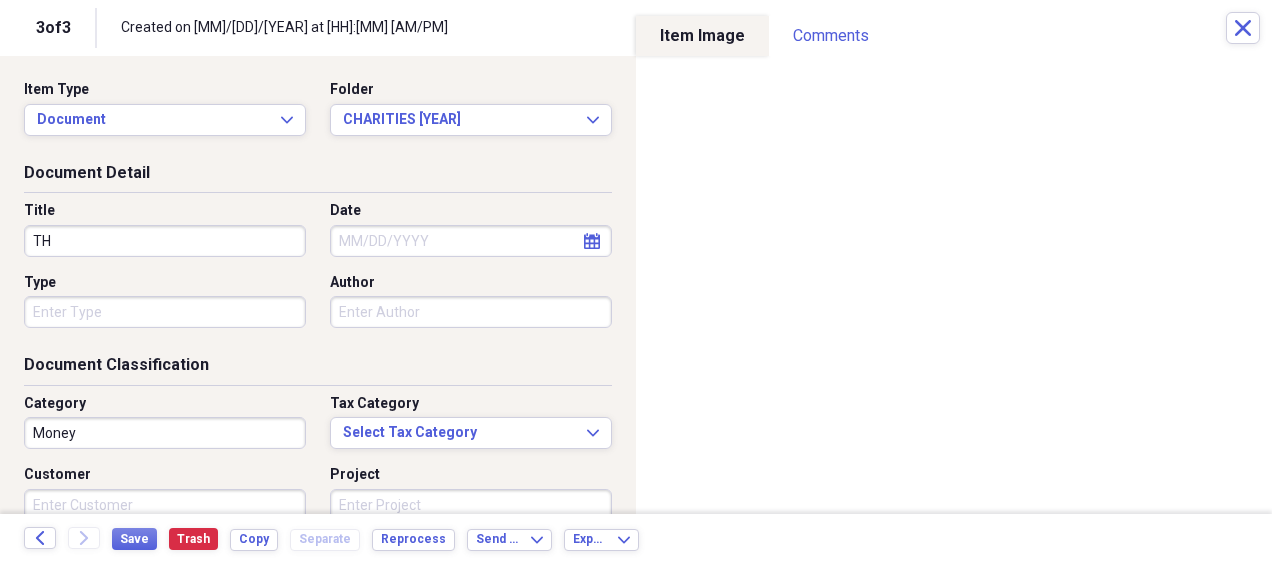 type on "T" 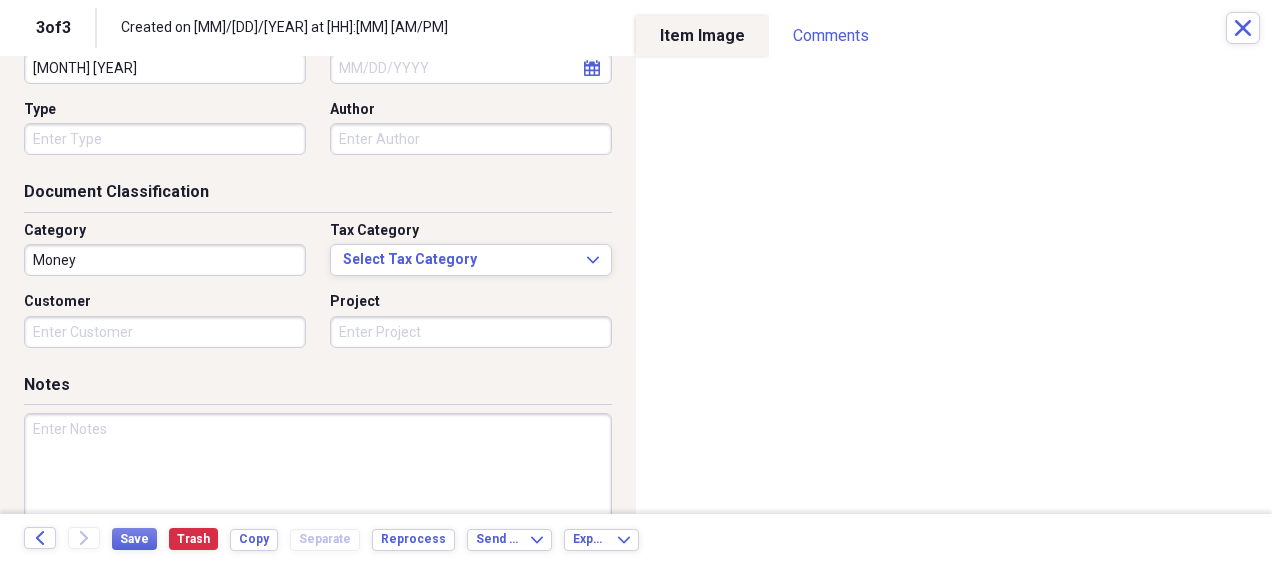 scroll, scrollTop: 200, scrollLeft: 0, axis: vertical 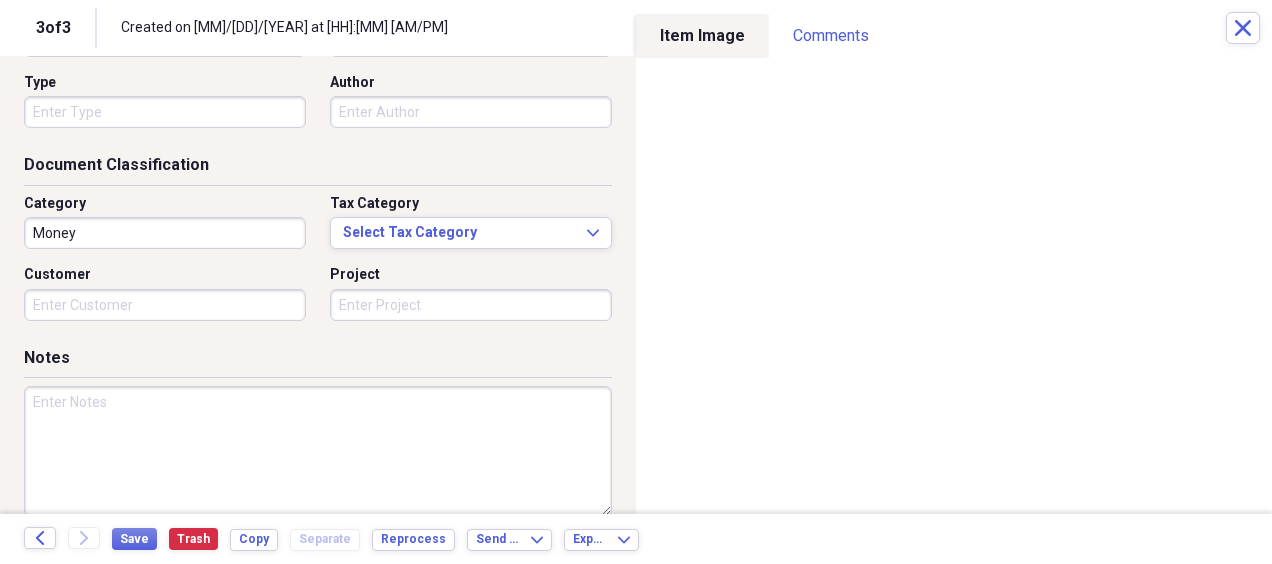 type on "[MONTH] [YEAR]" 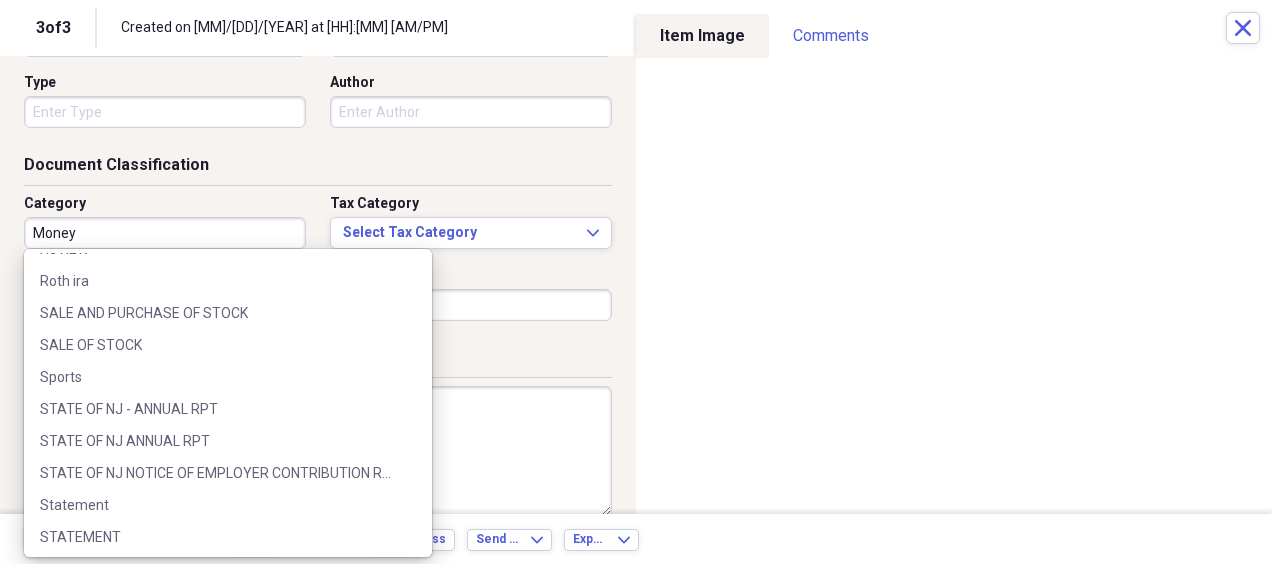 scroll, scrollTop: 2748, scrollLeft: 0, axis: vertical 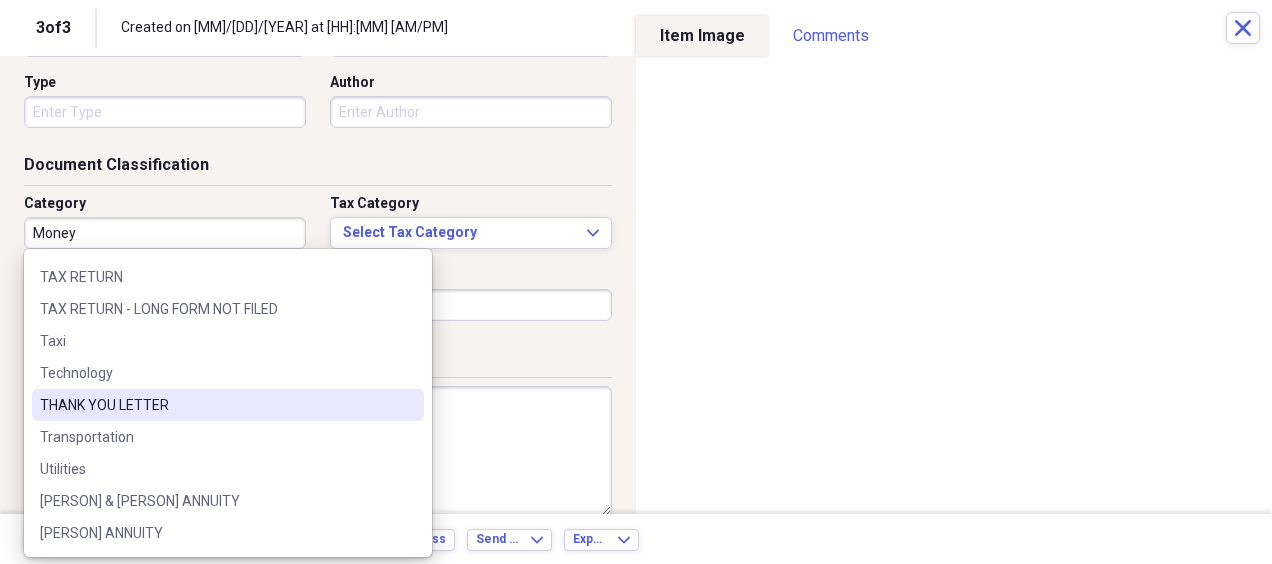 click on "THANK YOU LETTER" at bounding box center [228, 405] 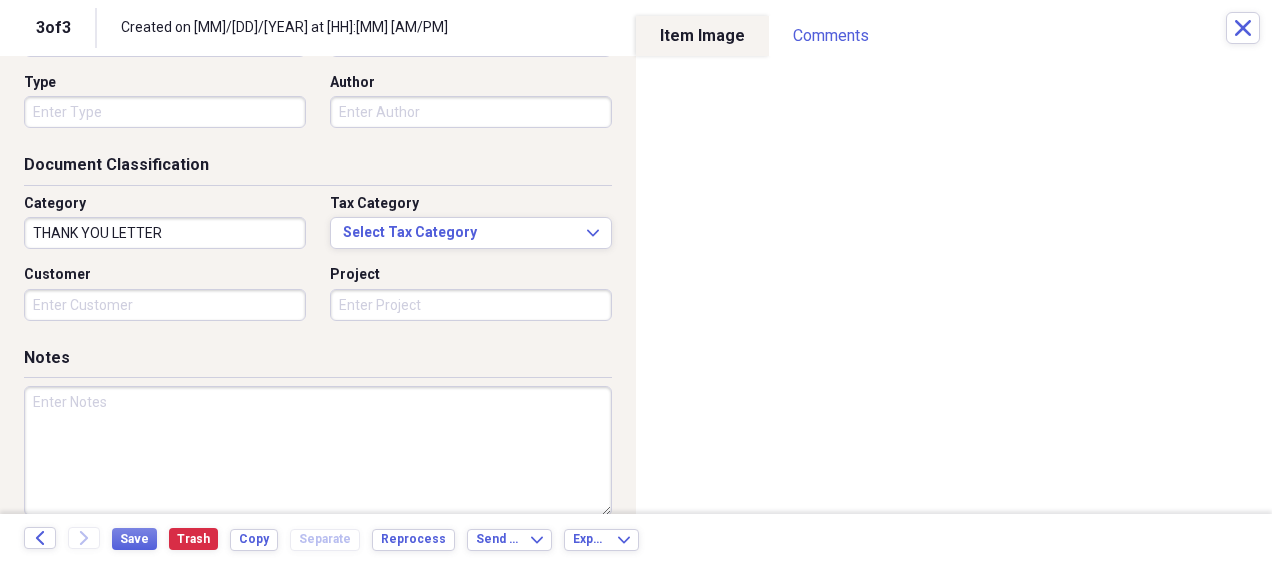 click at bounding box center [318, 451] 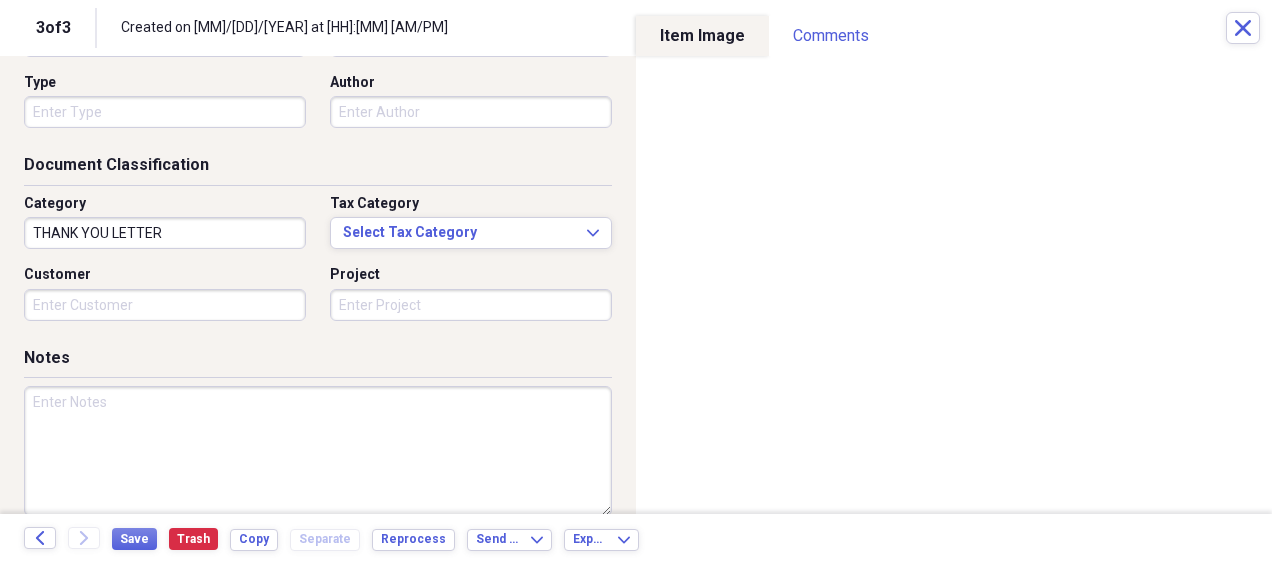 paste on "[PERSON]-[PERSON] [YEAR]" 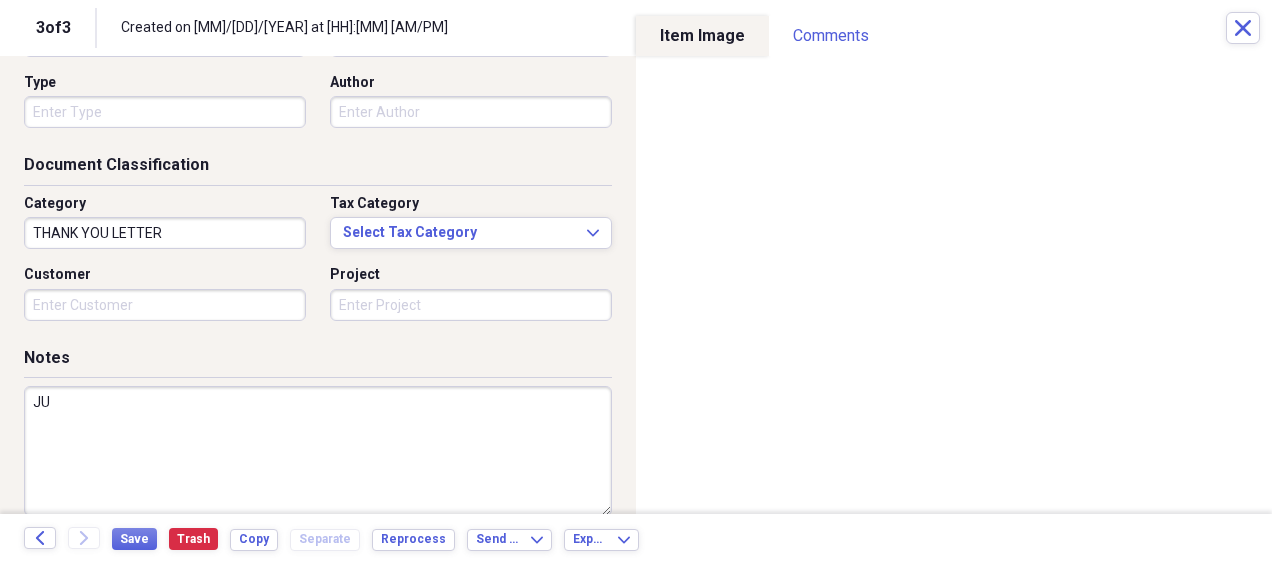 type on "J" 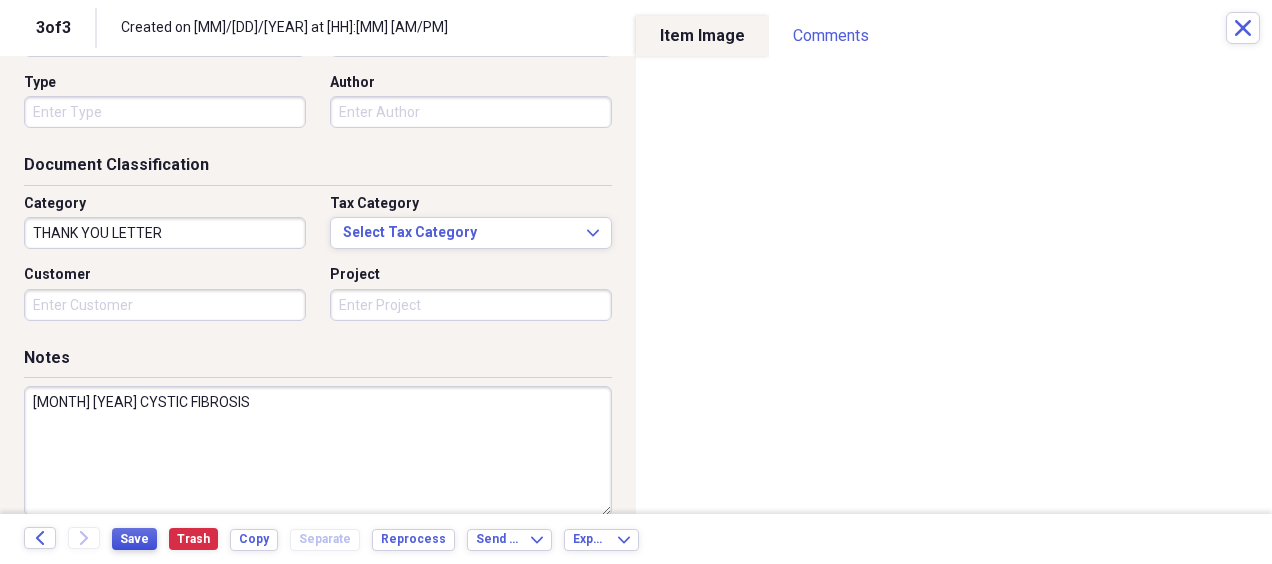 type on "[MONTH] [YEAR] CYSTIC FIBROSIS" 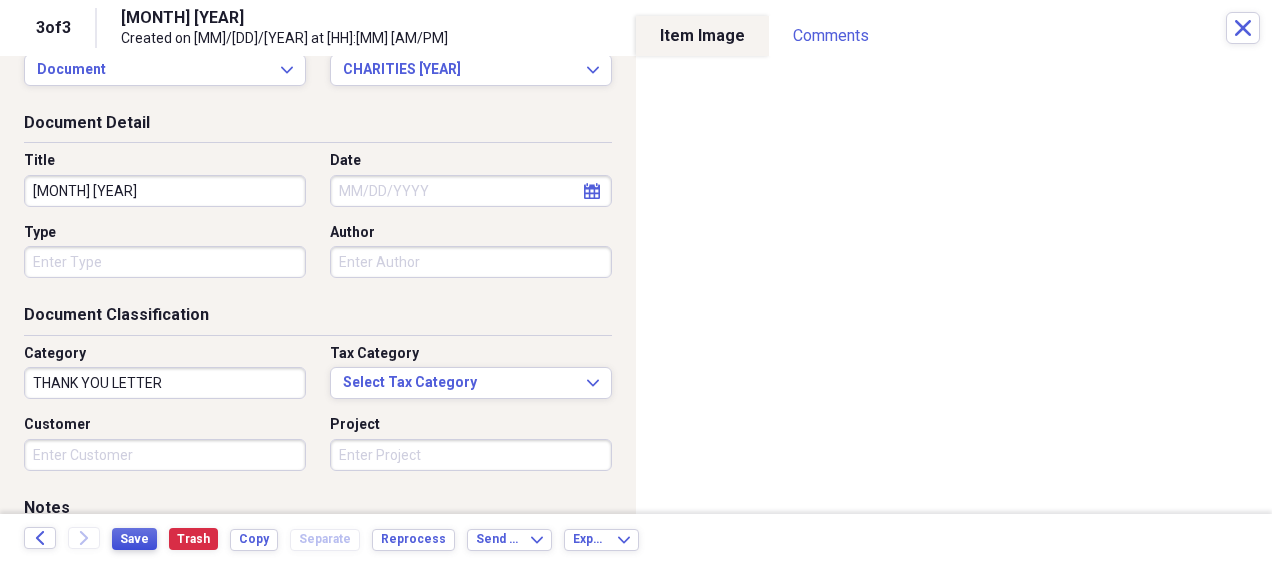 scroll, scrollTop: 0, scrollLeft: 0, axis: both 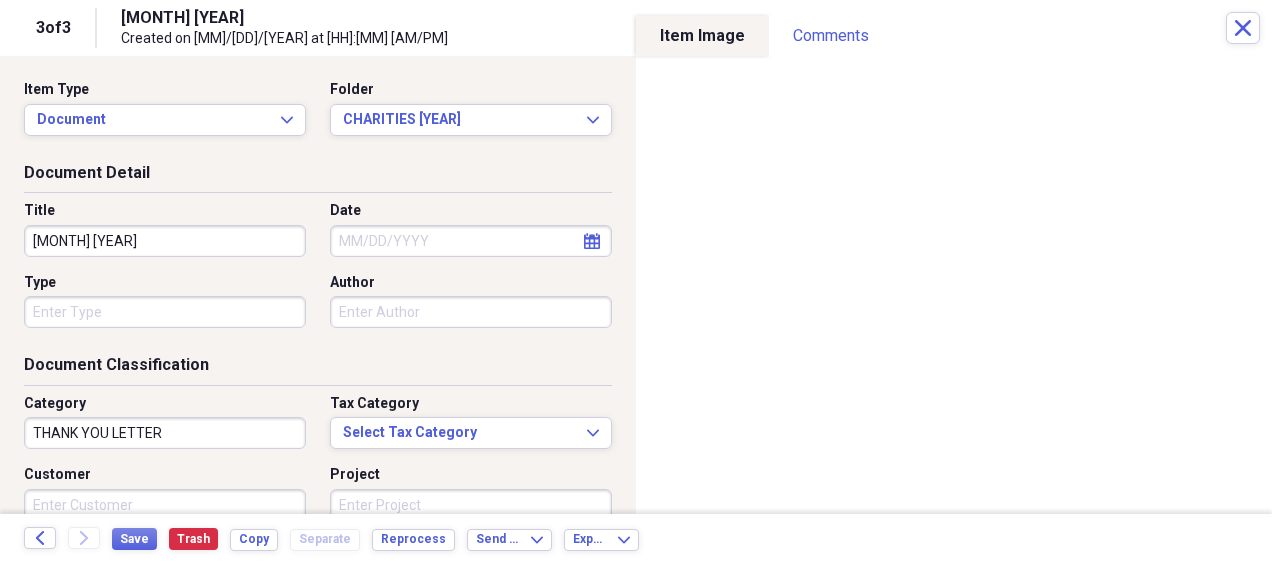 click on "[MONTH] [YEAR]" at bounding box center [165, 241] 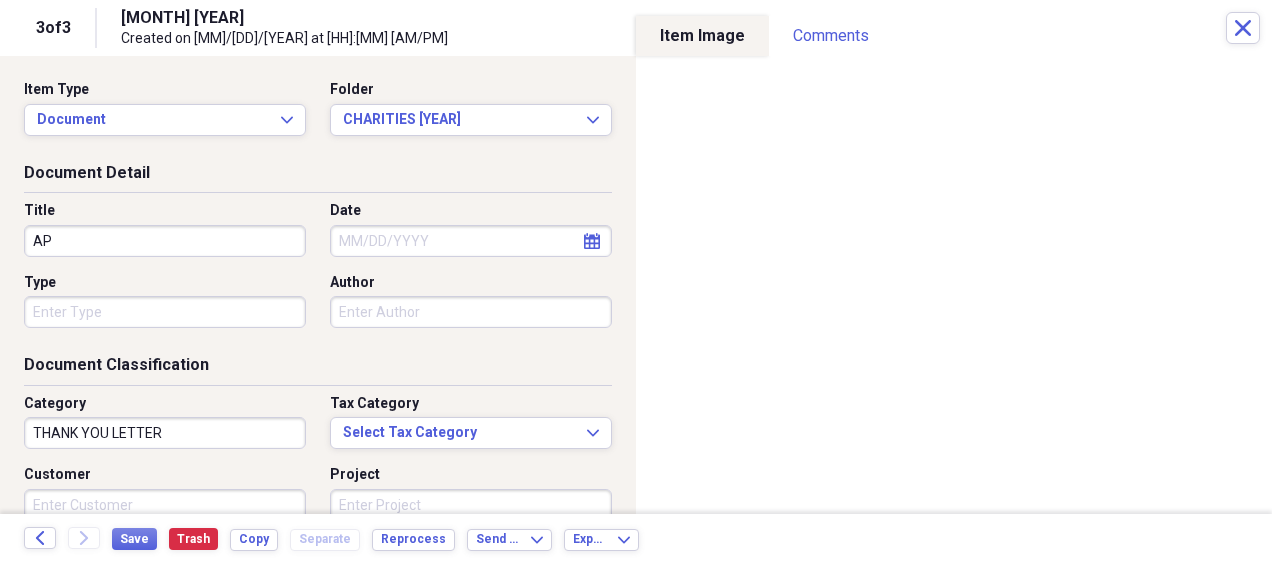 type on "A" 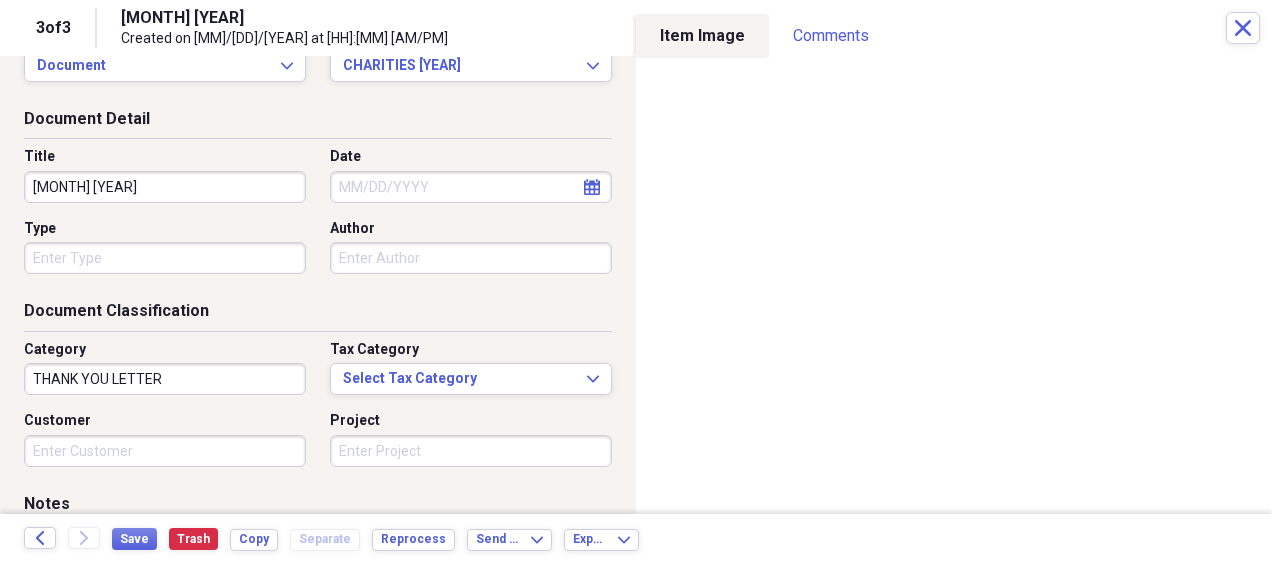 scroll, scrollTop: 200, scrollLeft: 0, axis: vertical 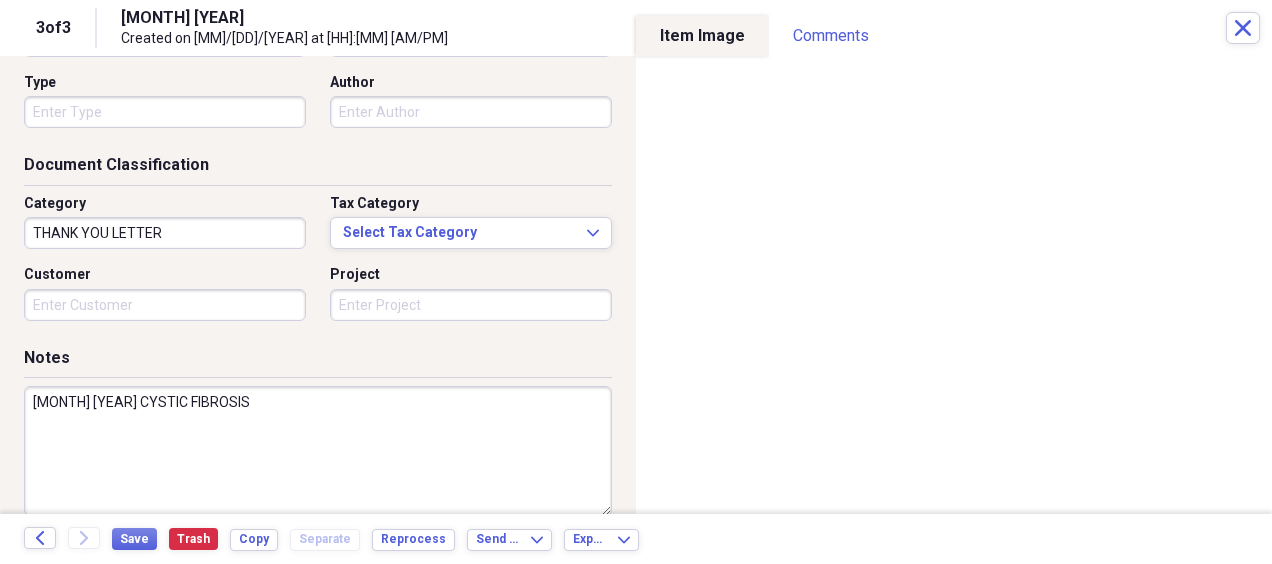 click on "[MONTH] [YEAR] CYSTIC FIBROSIS" at bounding box center (318, 451) 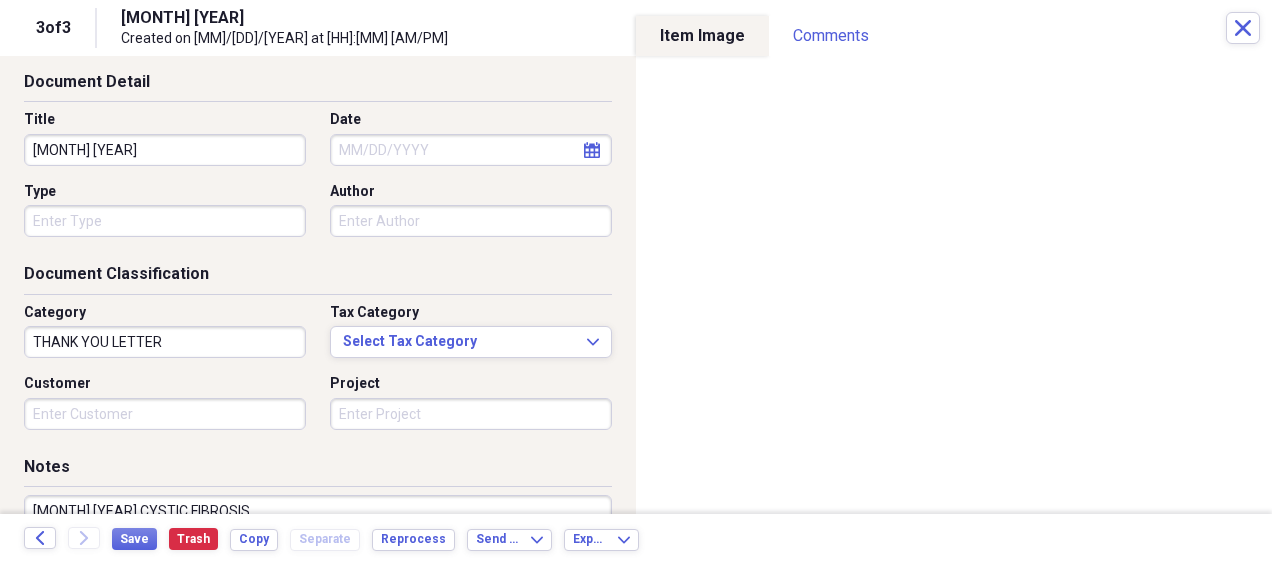 scroll, scrollTop: 0, scrollLeft: 0, axis: both 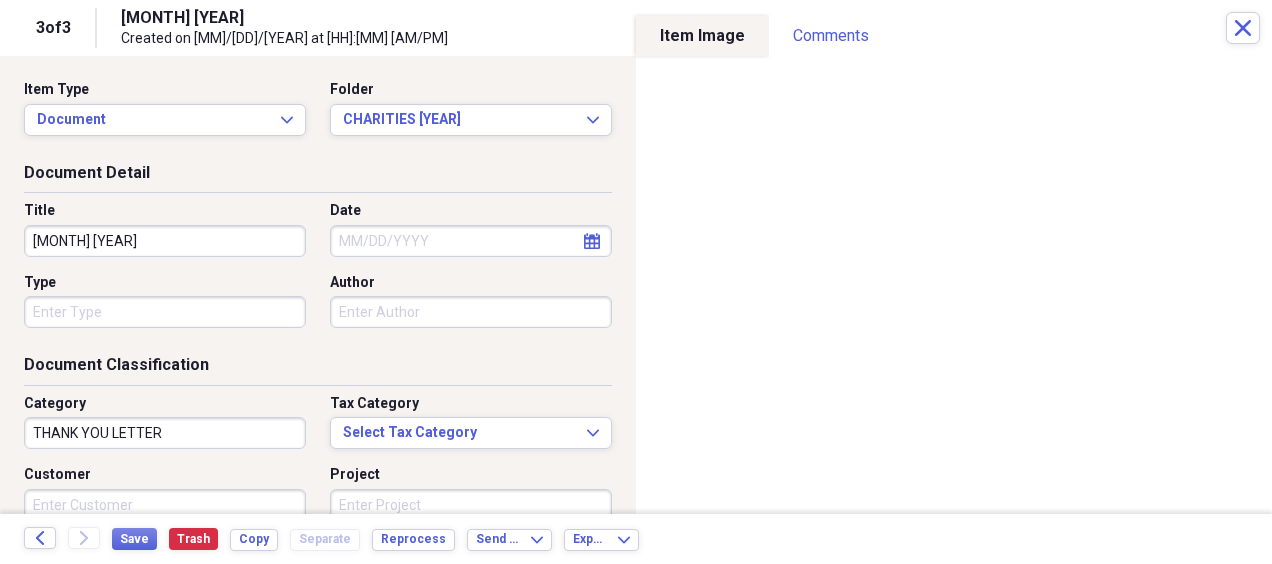 click on "[MONTH] [YEAR]" at bounding box center [165, 241] 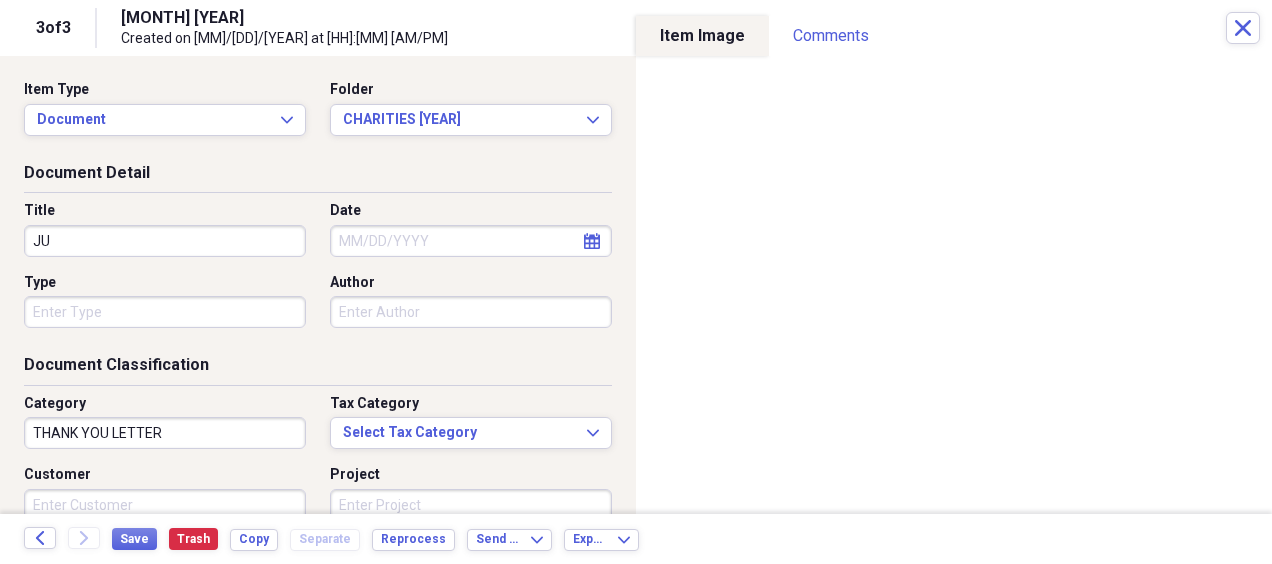 type on "J" 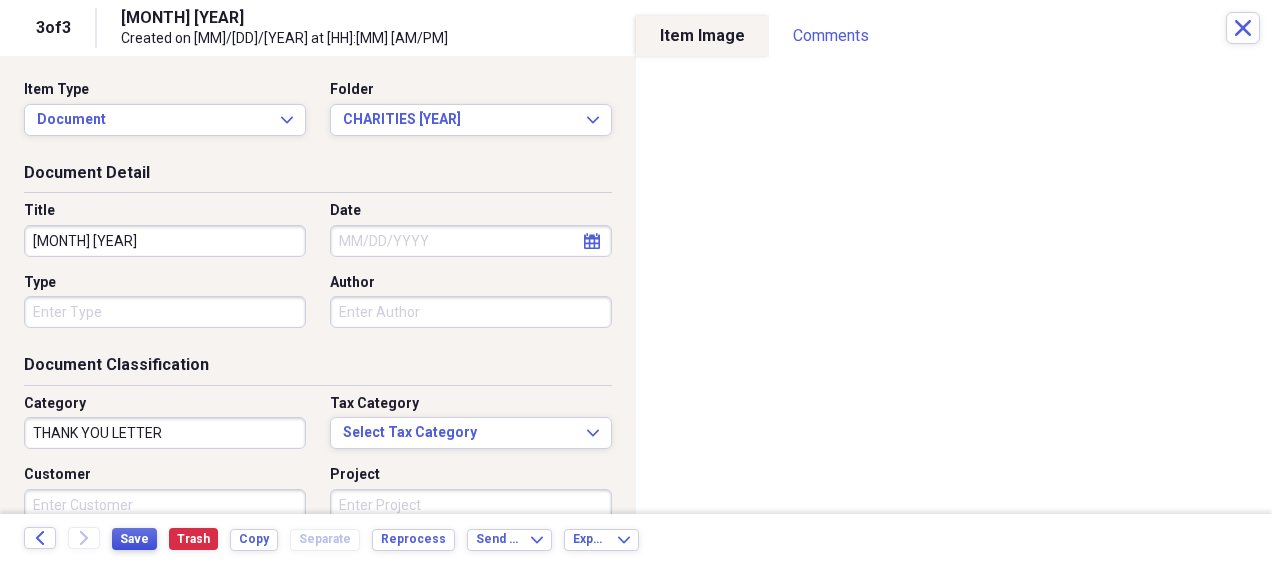 type on "[MONTH] [YEAR]" 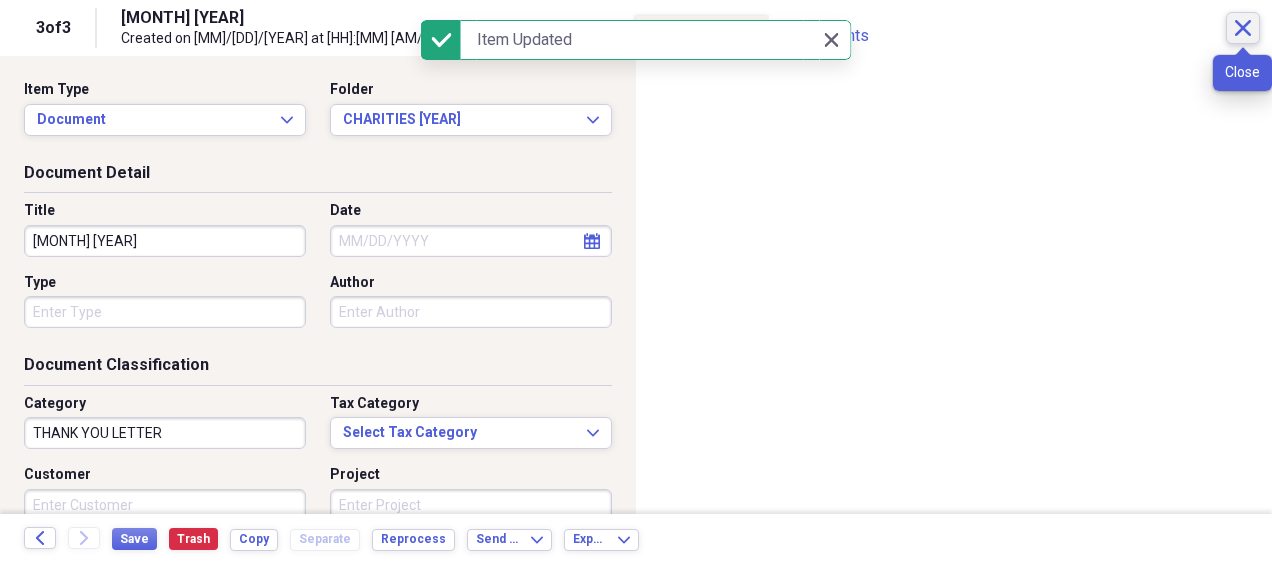 click on "Close" 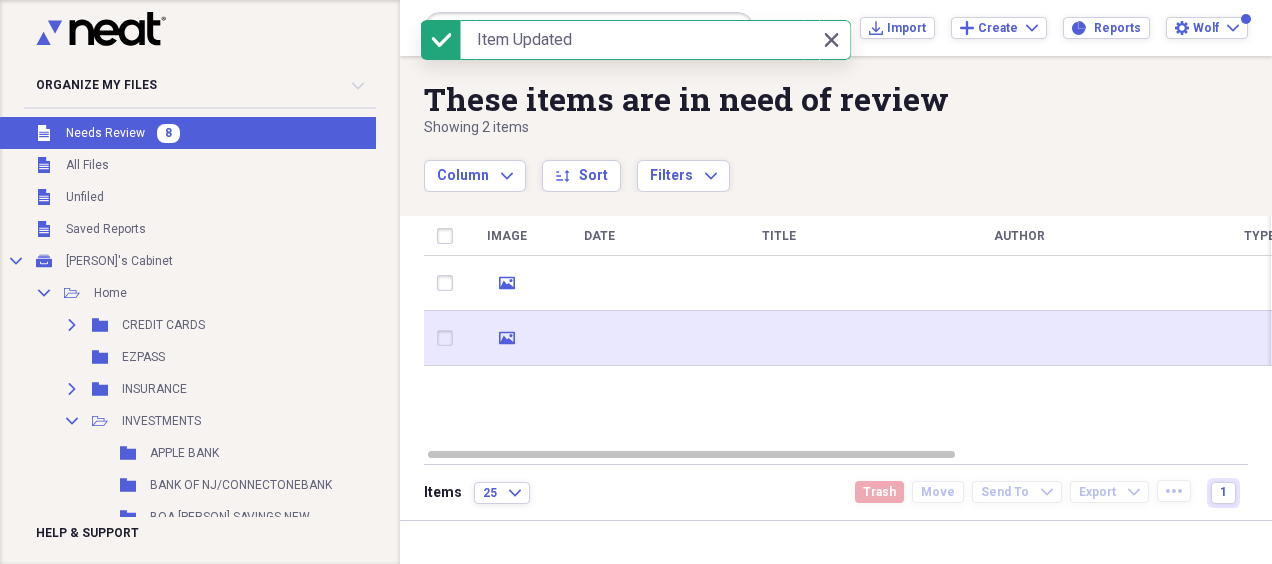 click at bounding box center (599, 338) 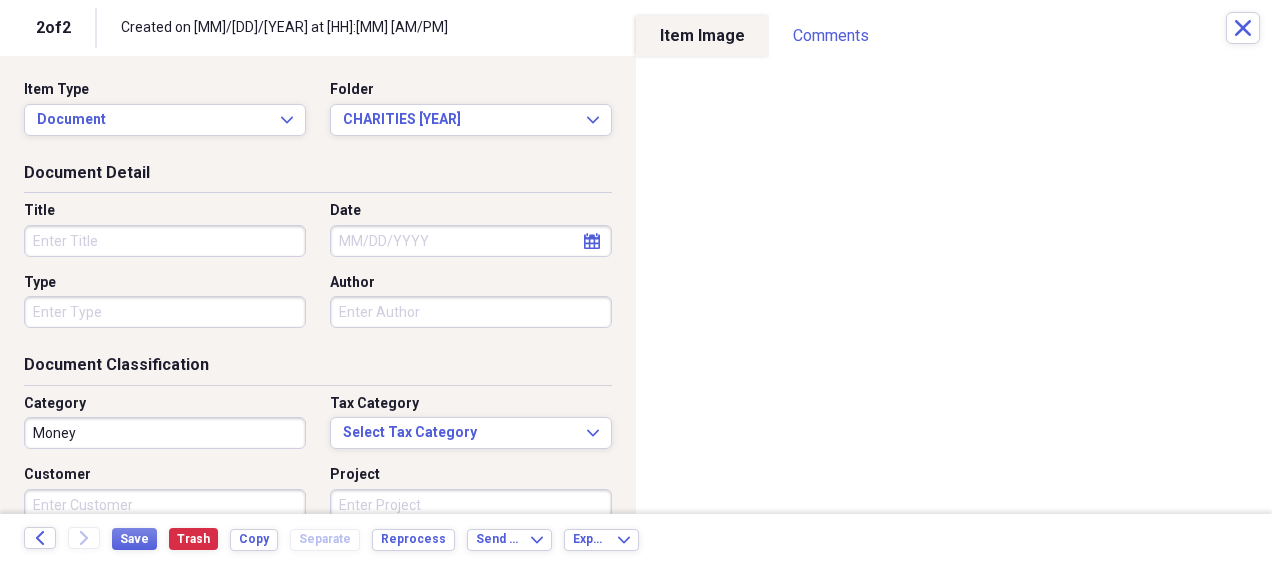 click on "Title" at bounding box center [165, 241] 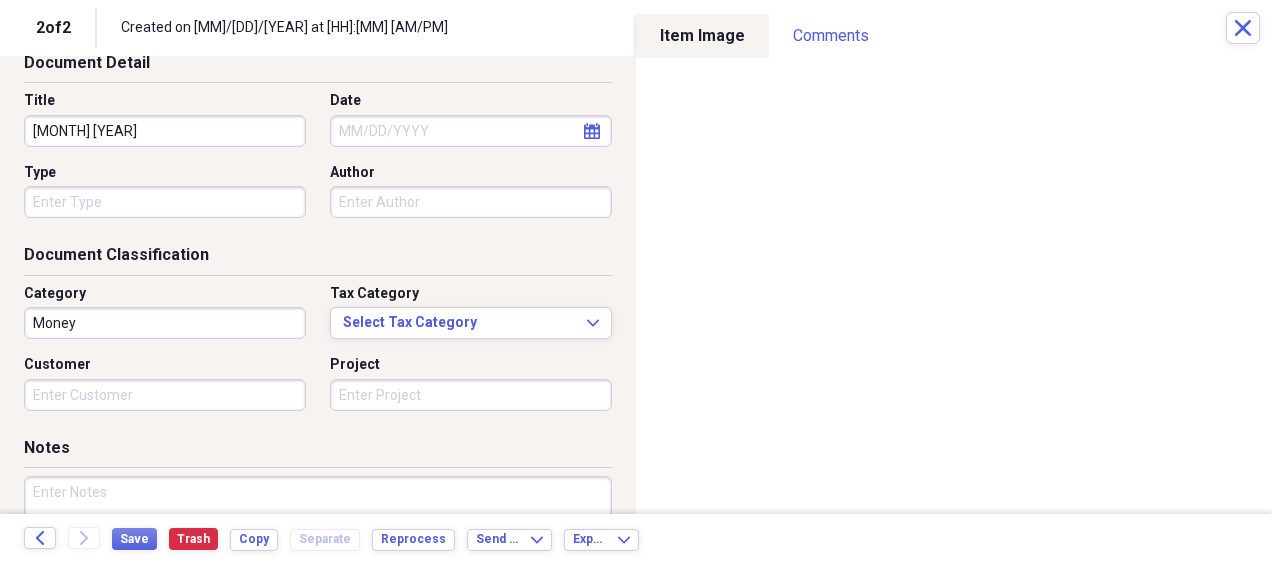 scroll, scrollTop: 278, scrollLeft: 0, axis: vertical 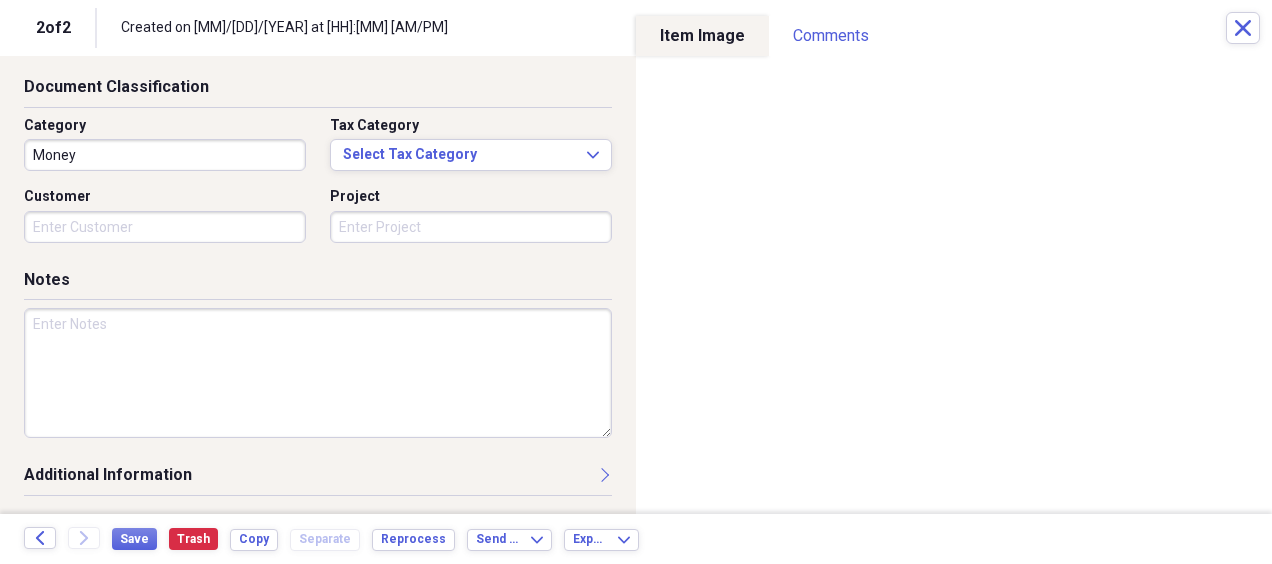 type on "[MONTH] [YEAR]" 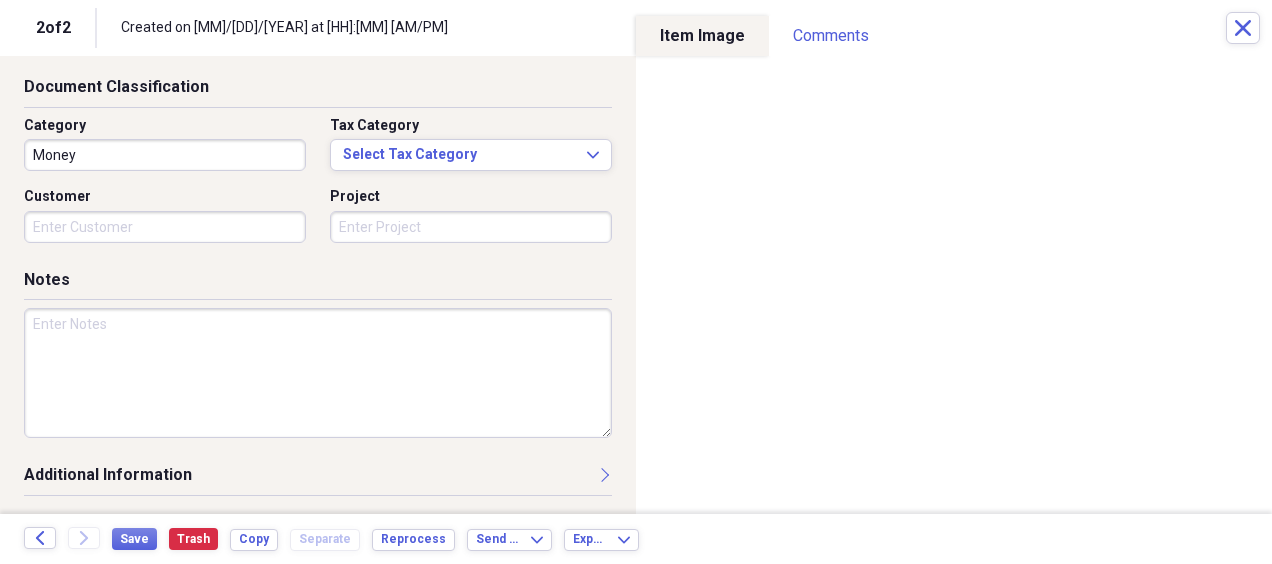 paste on "[MONTH] [YEAR]" 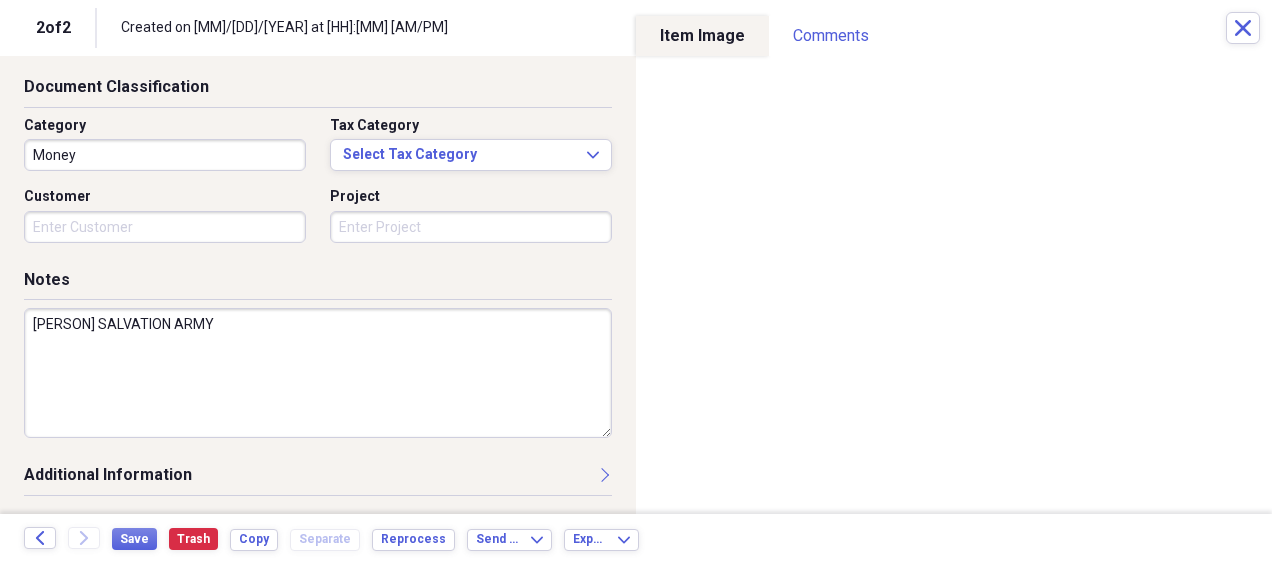type on "[PERSON] SALVATION ARMY" 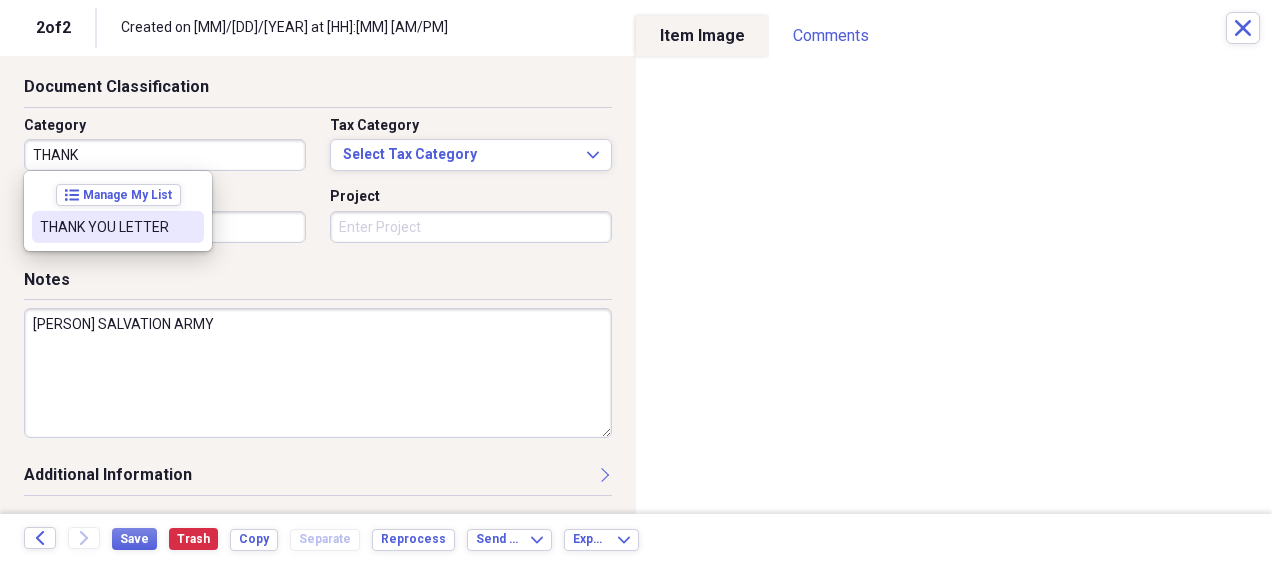 click on "THANK YOU LETTER" at bounding box center [106, 227] 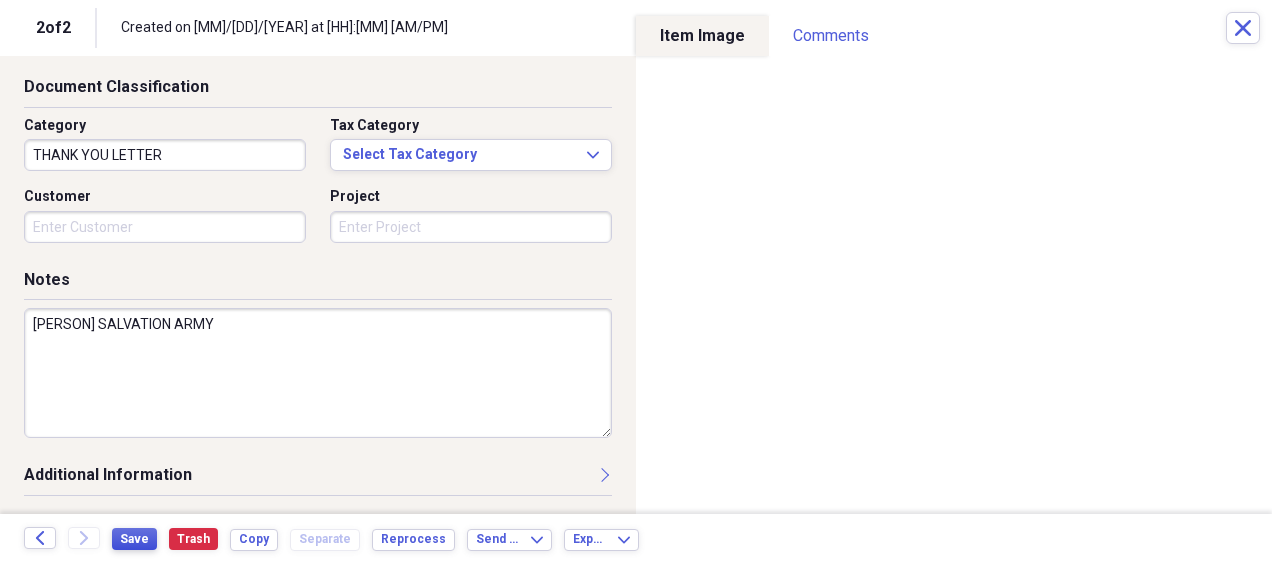 click on "Save" at bounding box center [134, 539] 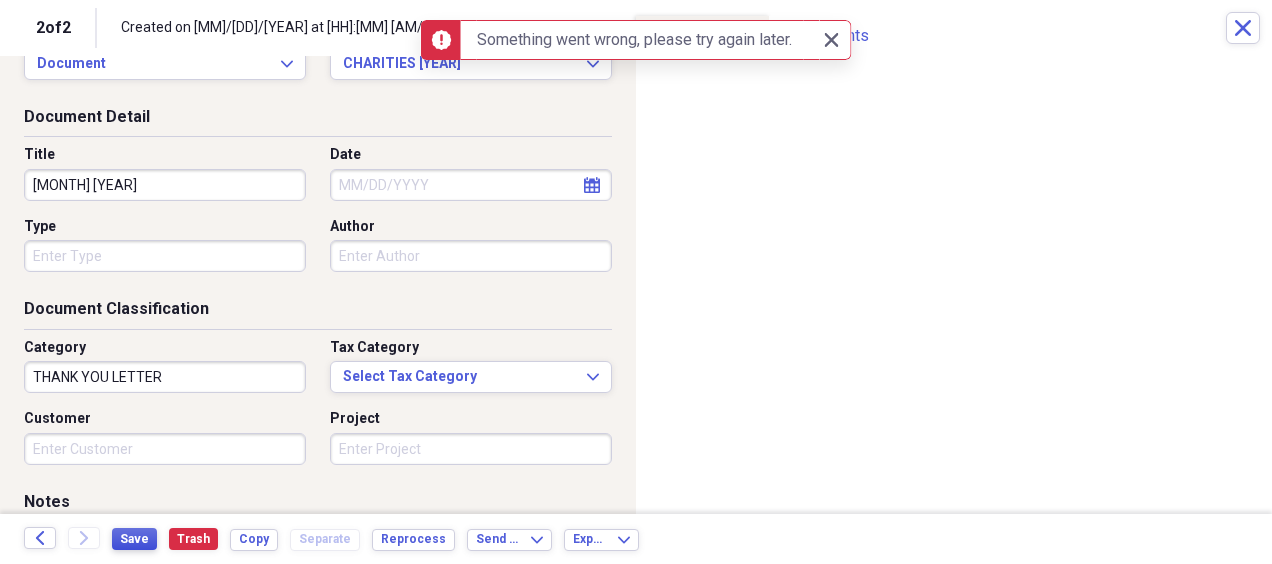 scroll, scrollTop: 0, scrollLeft: 0, axis: both 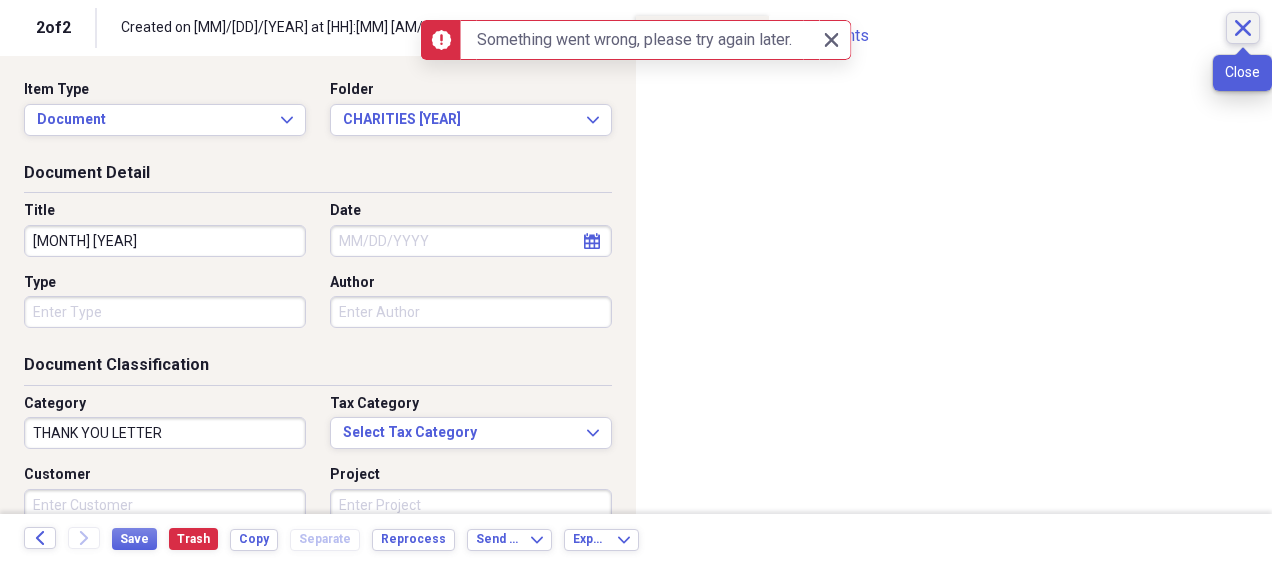 click 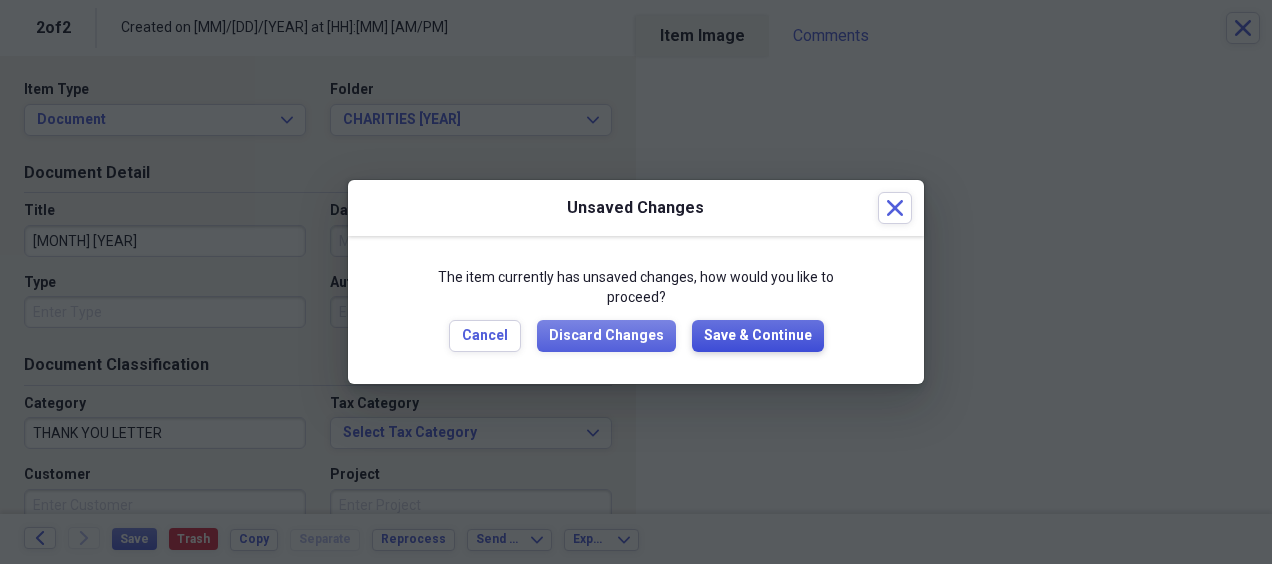 click on "Save & Continue" at bounding box center (758, 336) 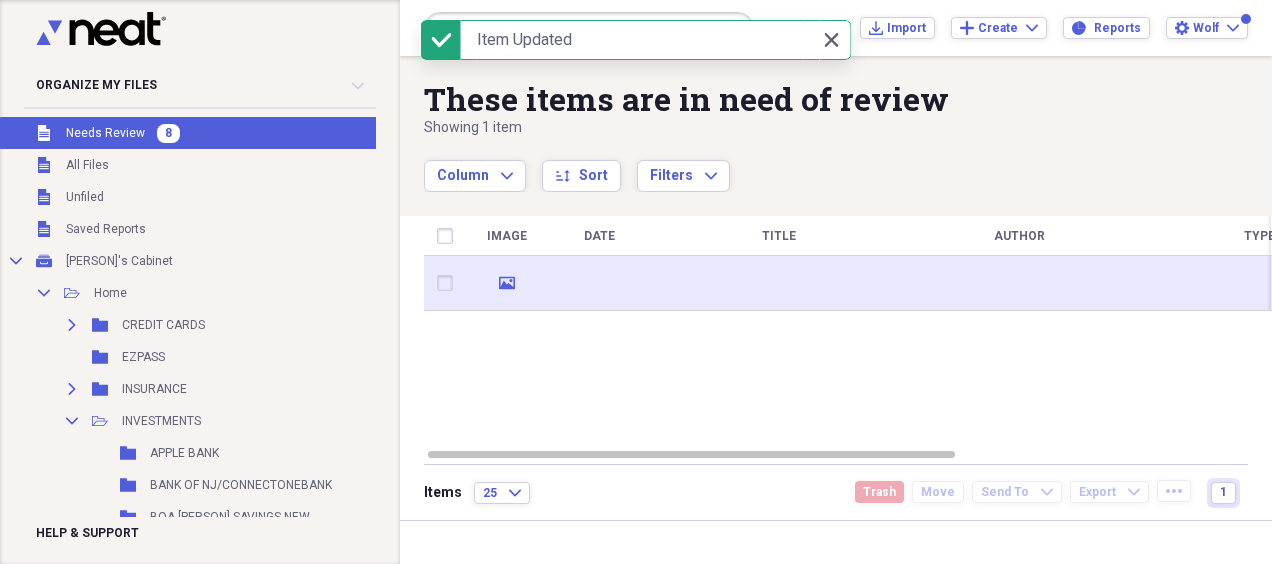 click at bounding box center [779, 283] 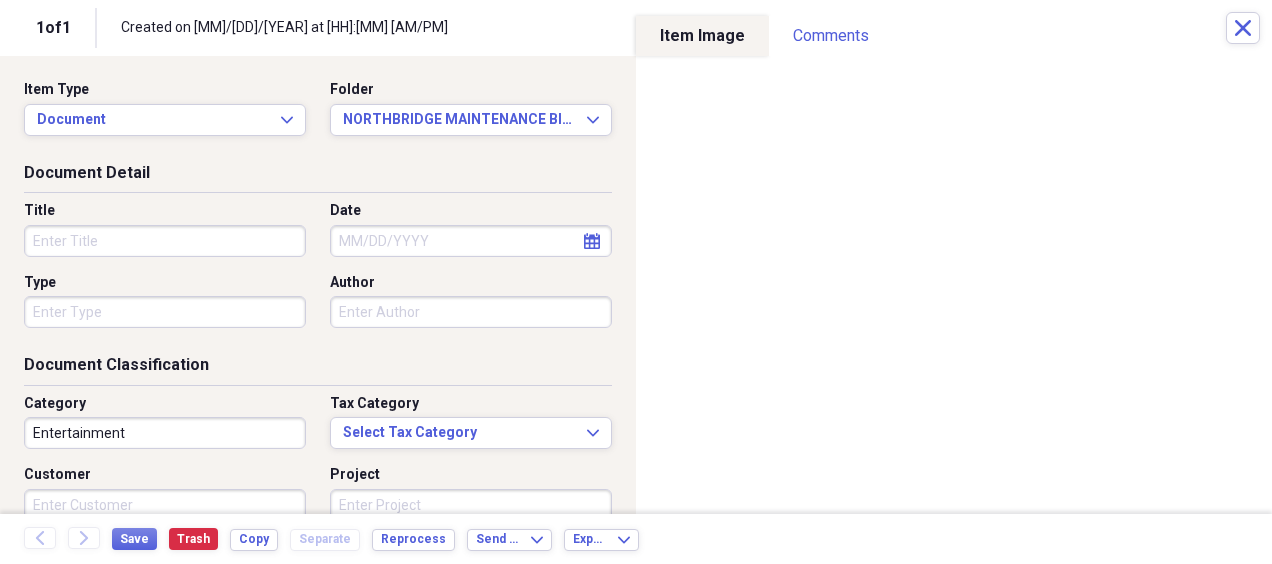 click on "Title" at bounding box center (165, 241) 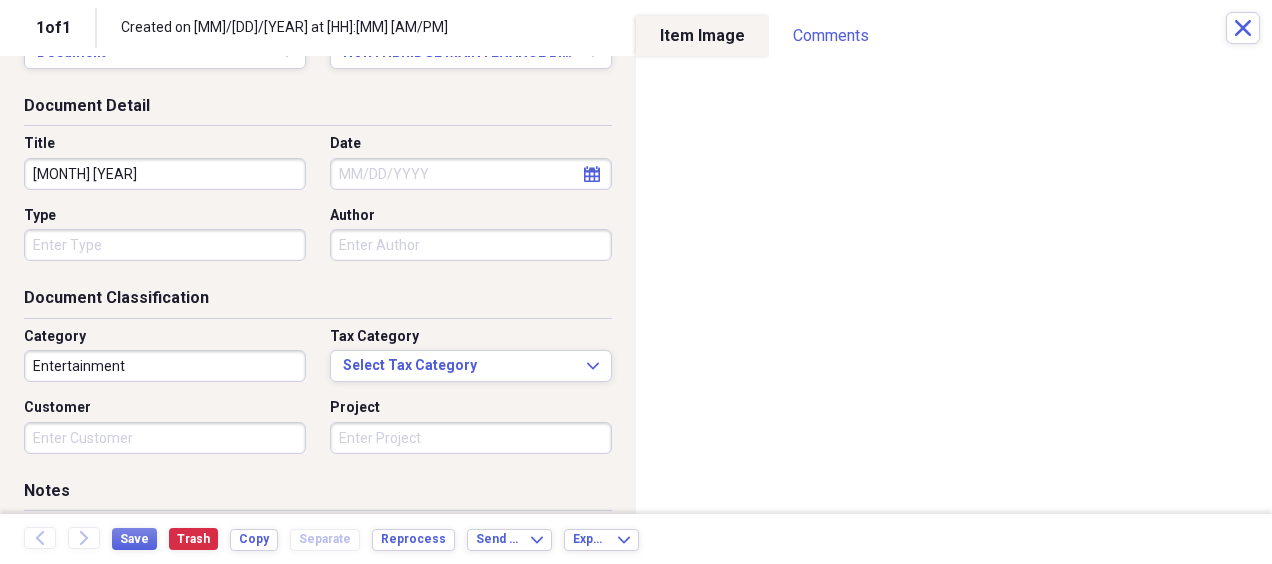 scroll, scrollTop: 200, scrollLeft: 0, axis: vertical 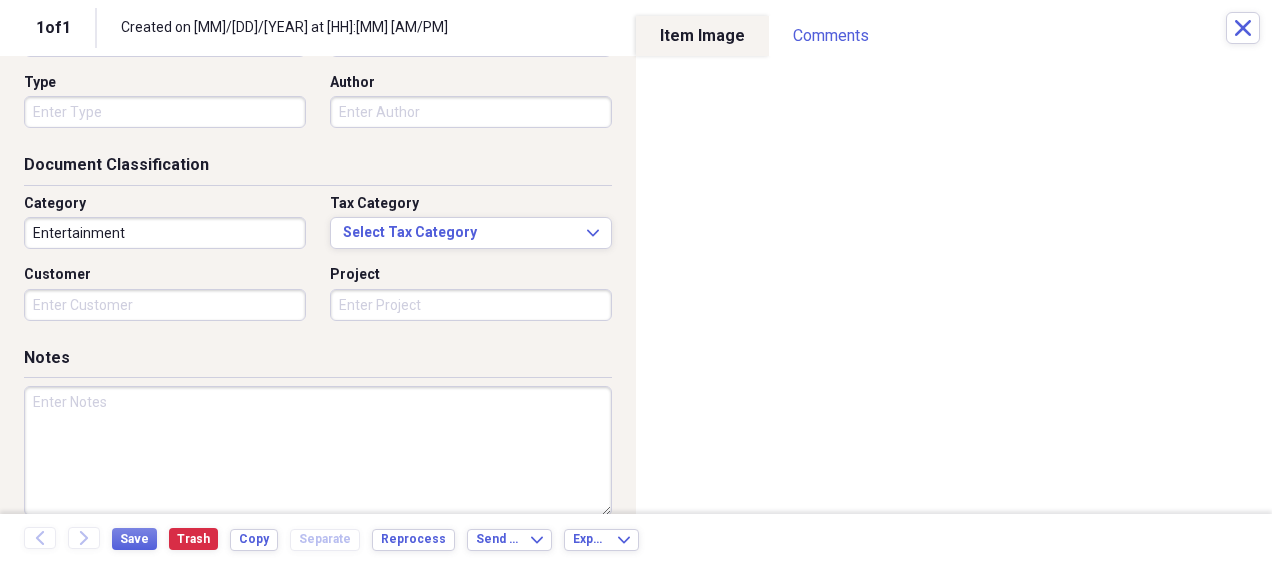 type on "[MONTH] [YEAR]" 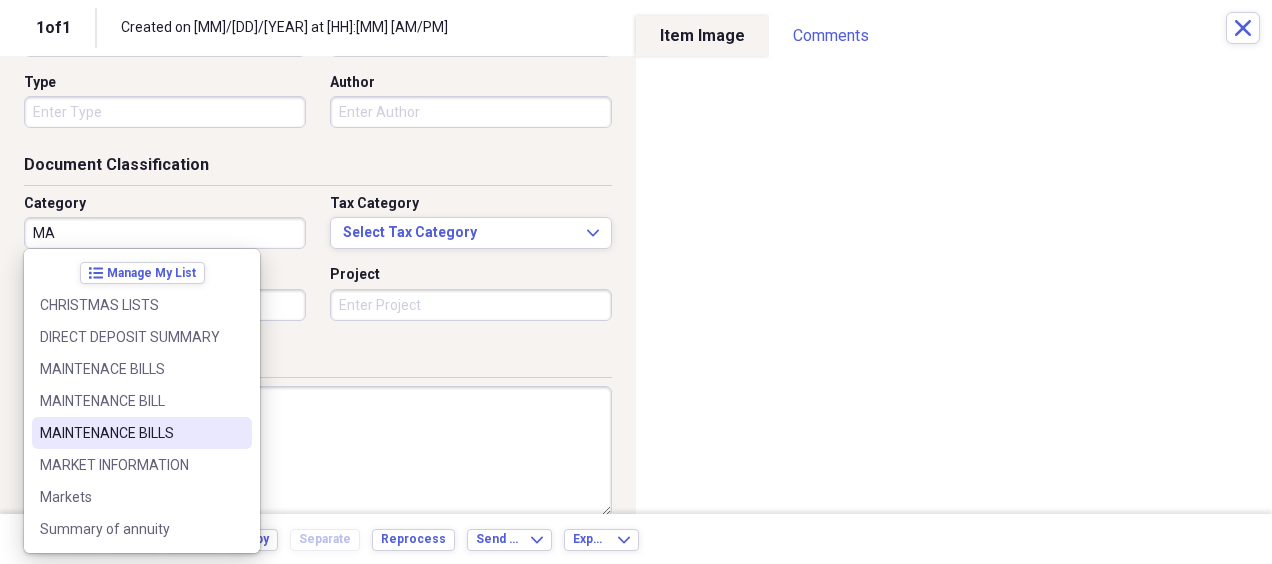click on "MAINTENANCE BILLS" at bounding box center [130, 433] 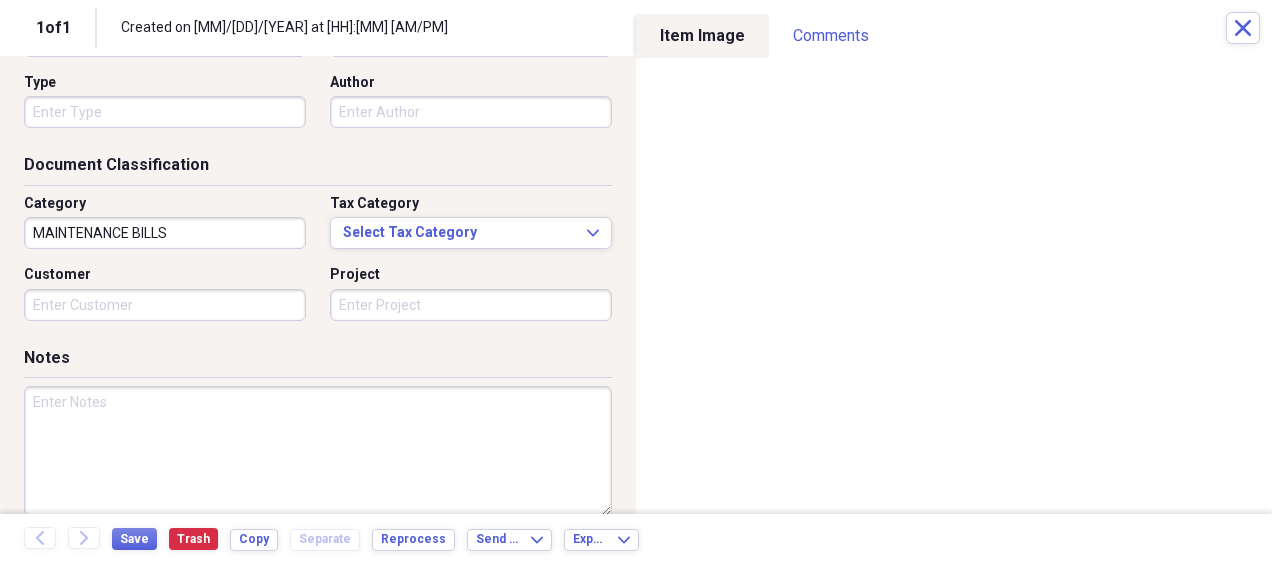 click at bounding box center (318, 451) 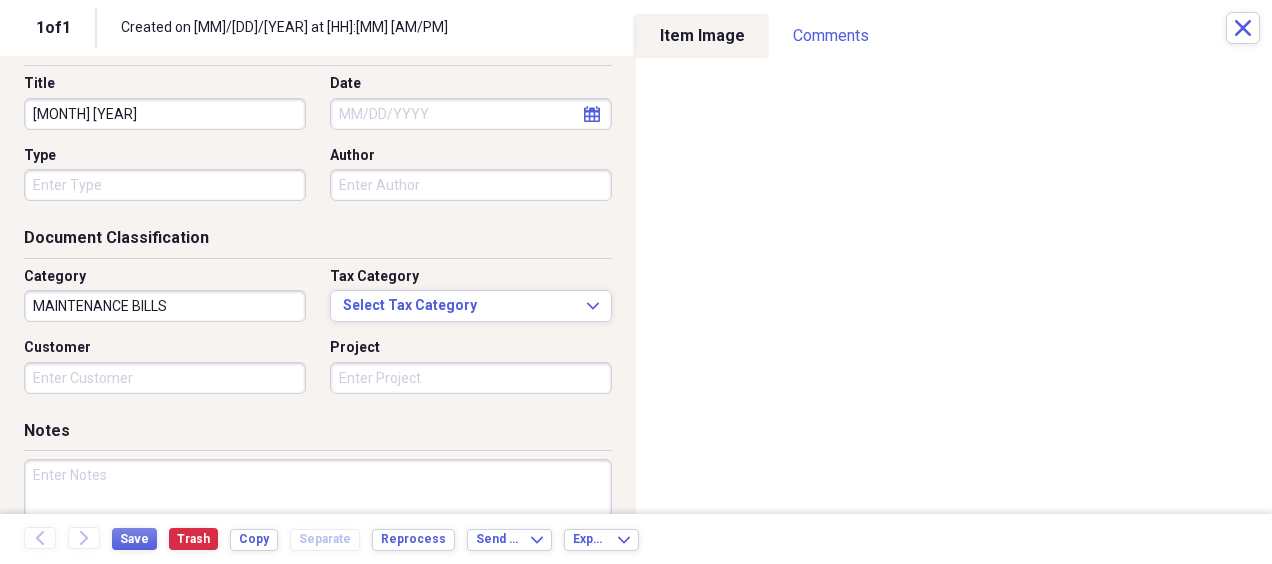 scroll, scrollTop: 78, scrollLeft: 0, axis: vertical 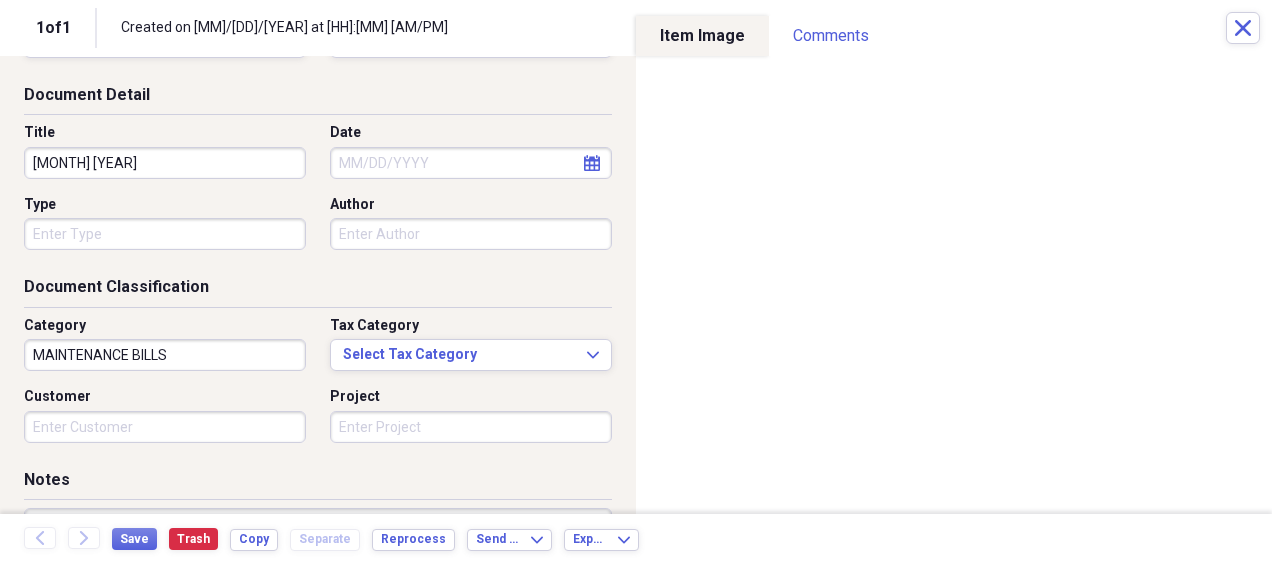 drag, startPoint x: 130, startPoint y: 166, endPoint x: 8, endPoint y: 150, distance: 123.04471 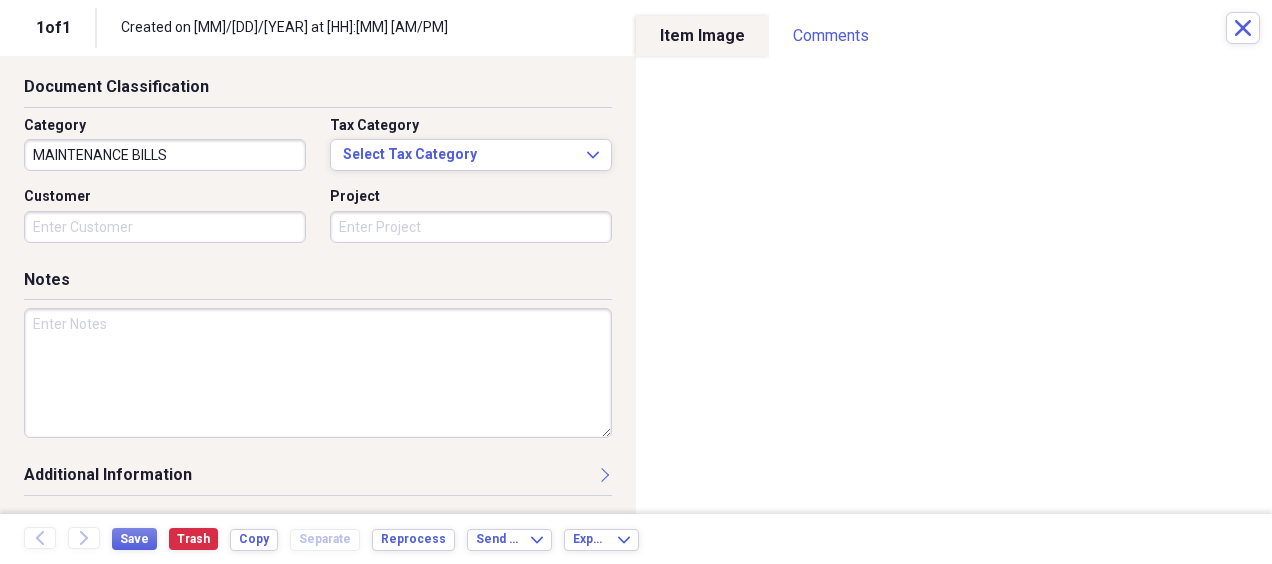 click at bounding box center (318, 373) 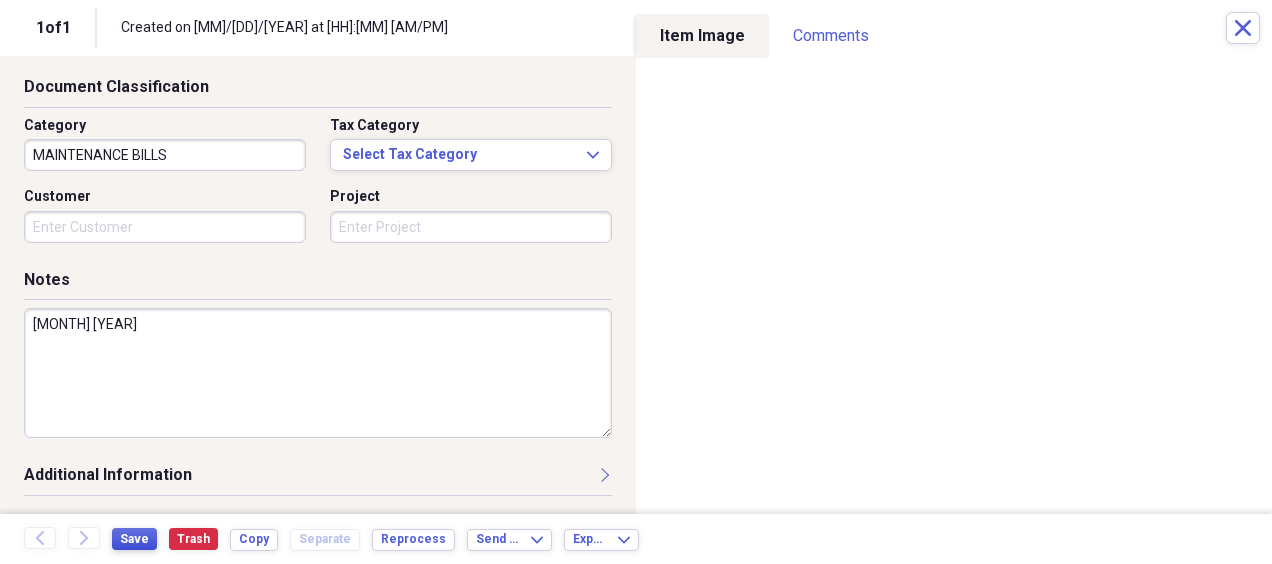 type on "[MONTH] [YEAR]" 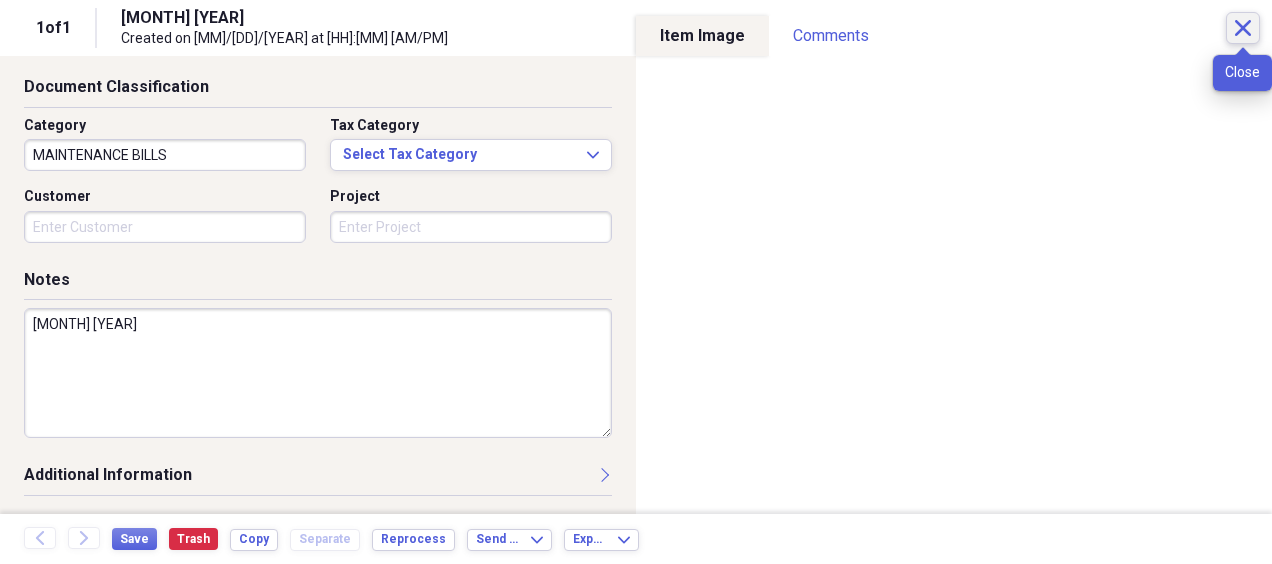 click on "Close" at bounding box center [1243, 28] 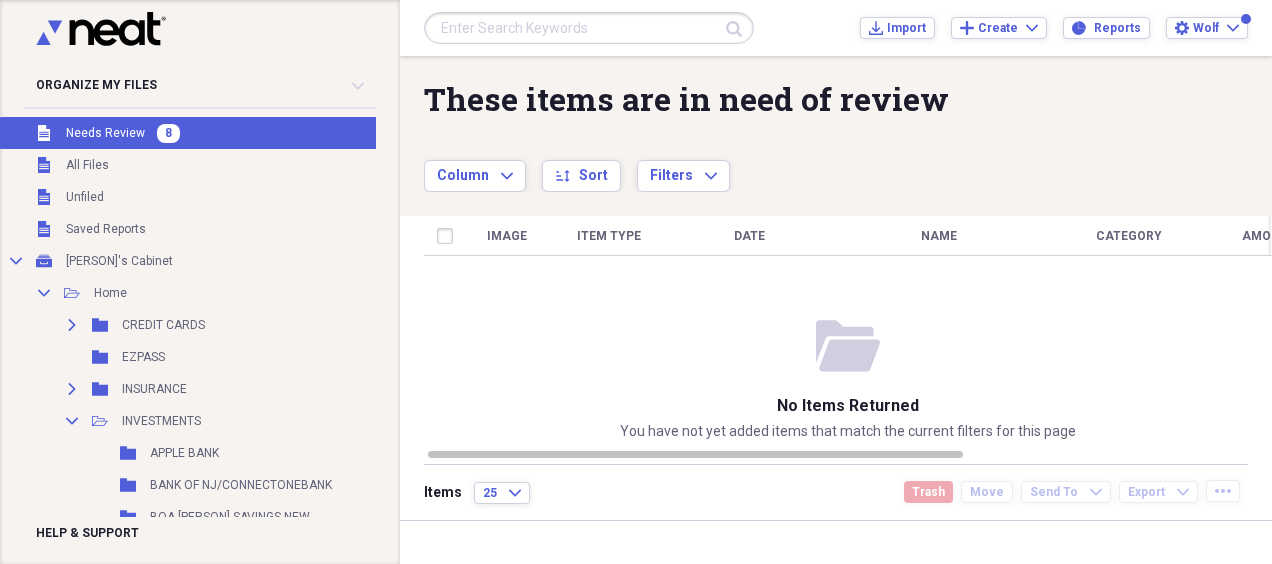 click on "Unfiled Needs Review 8" at bounding box center [358, 133] 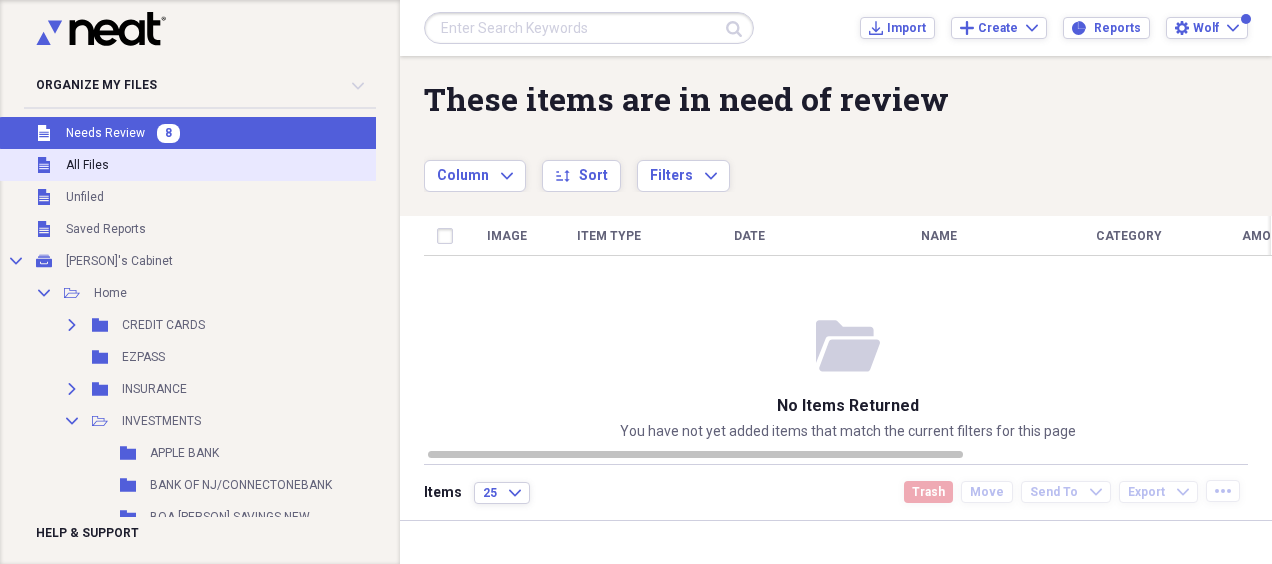 click on "Unfiled All Files" at bounding box center [358, 165] 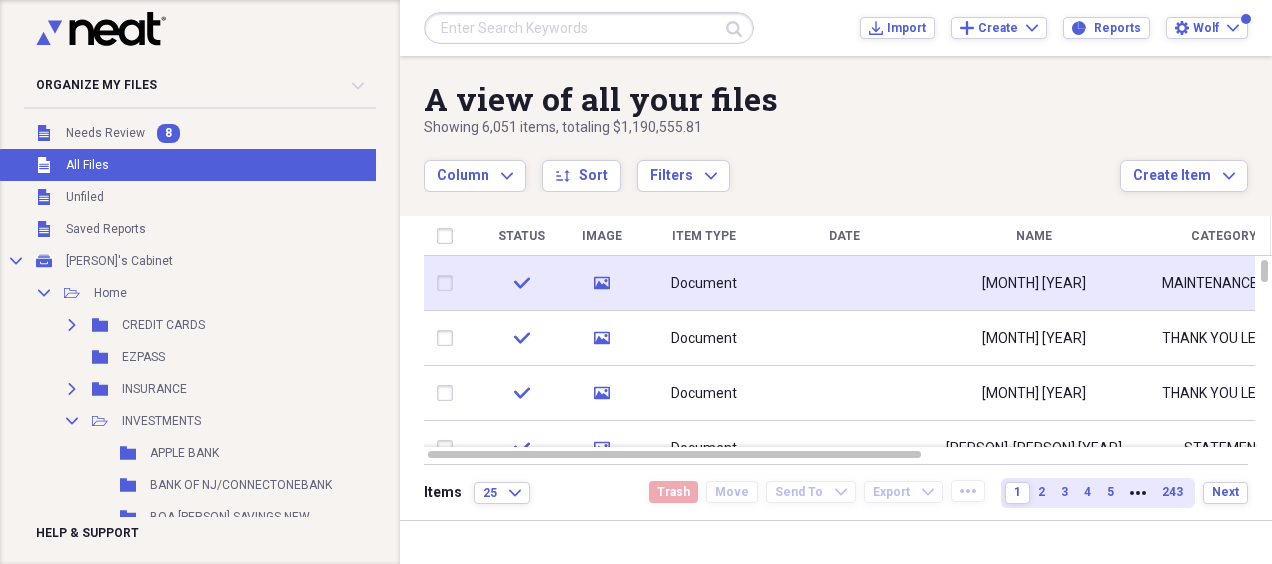 click on "Document" at bounding box center [704, 284] 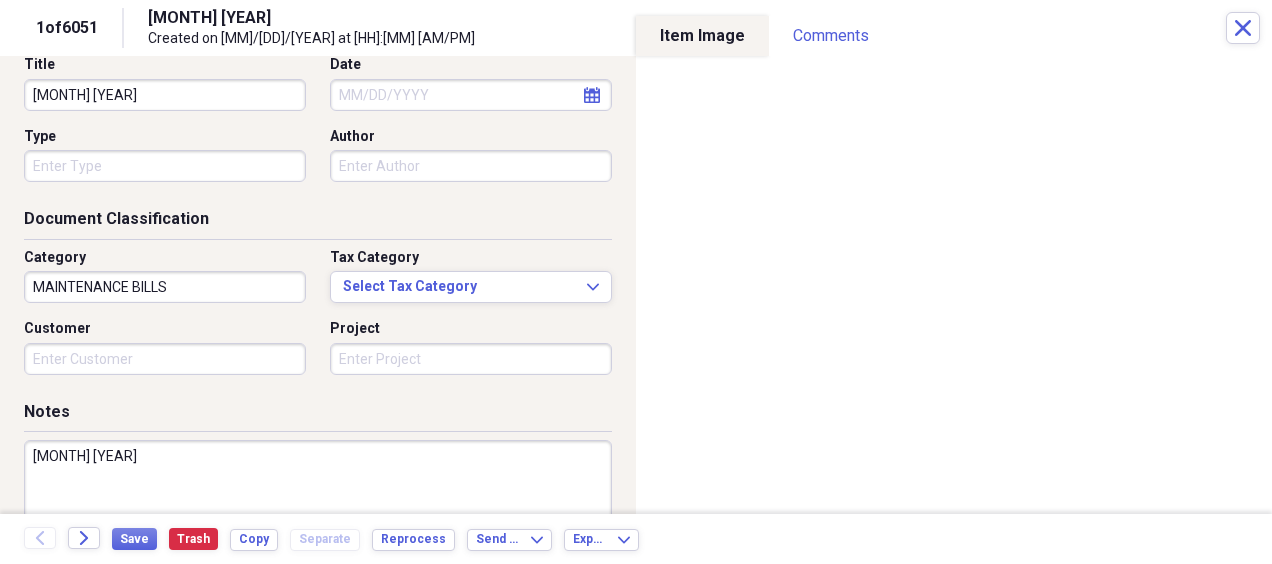 scroll, scrollTop: 0, scrollLeft: 0, axis: both 